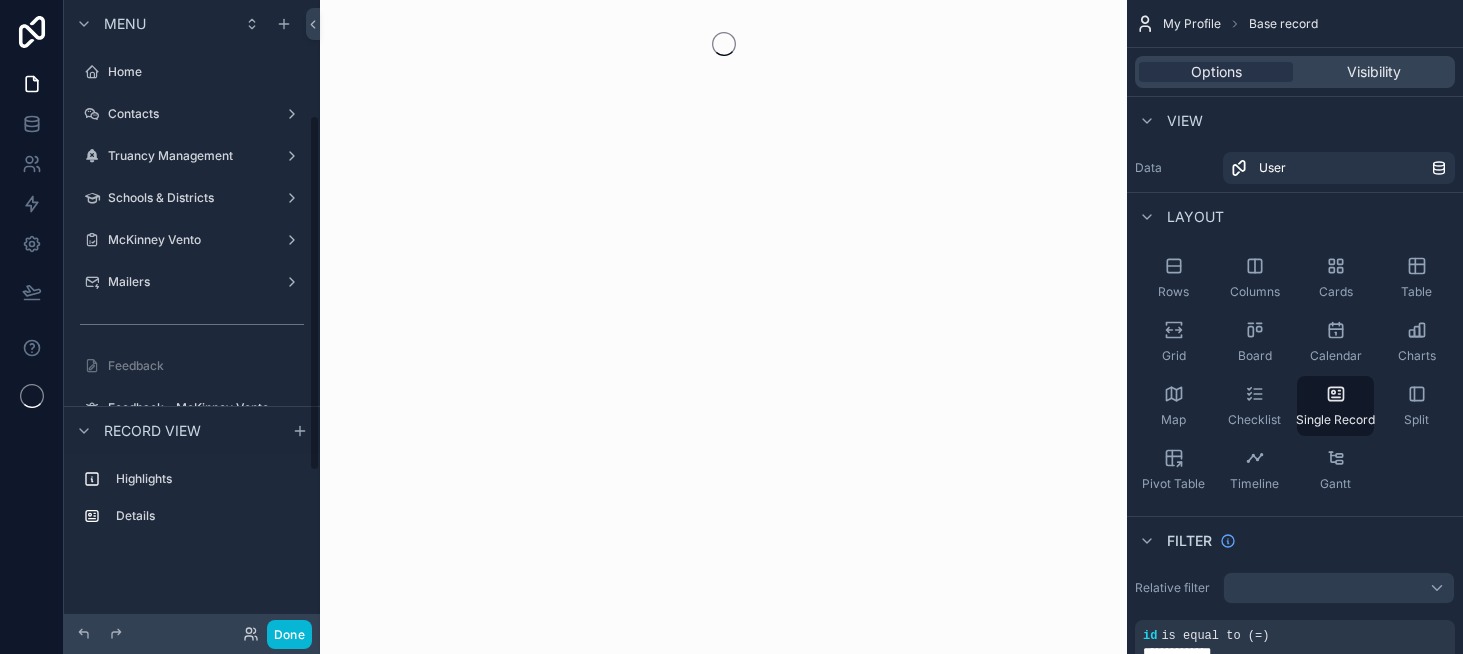 scroll, scrollTop: 0, scrollLeft: 0, axis: both 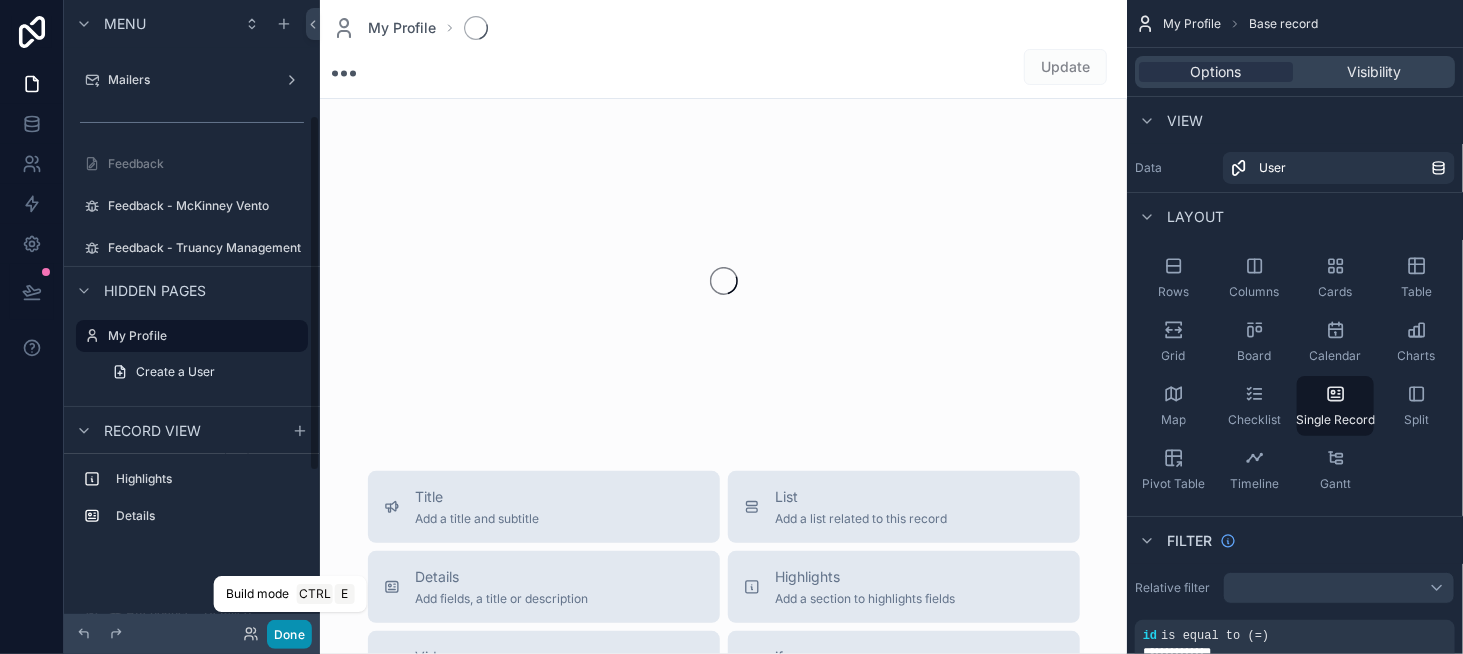 click on "Done" at bounding box center (289, 634) 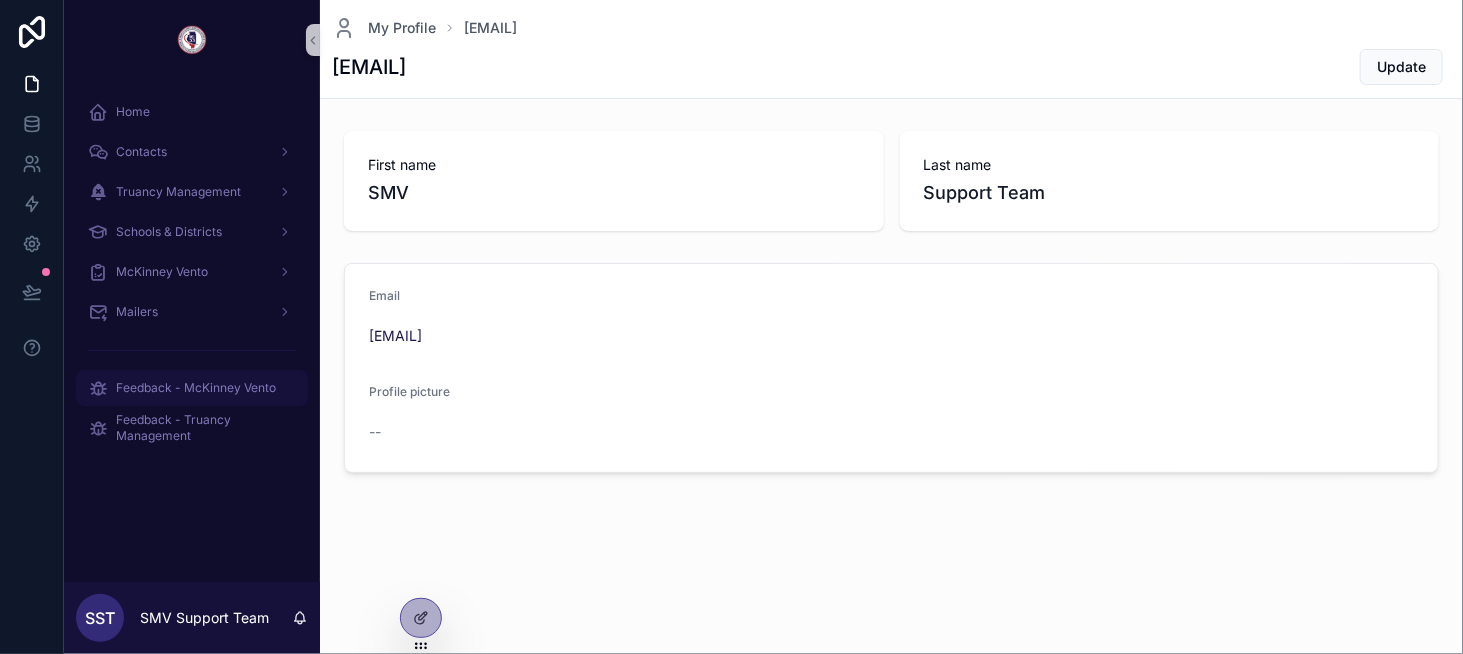 click on "Feedback - McKinney Vento" at bounding box center [196, 388] 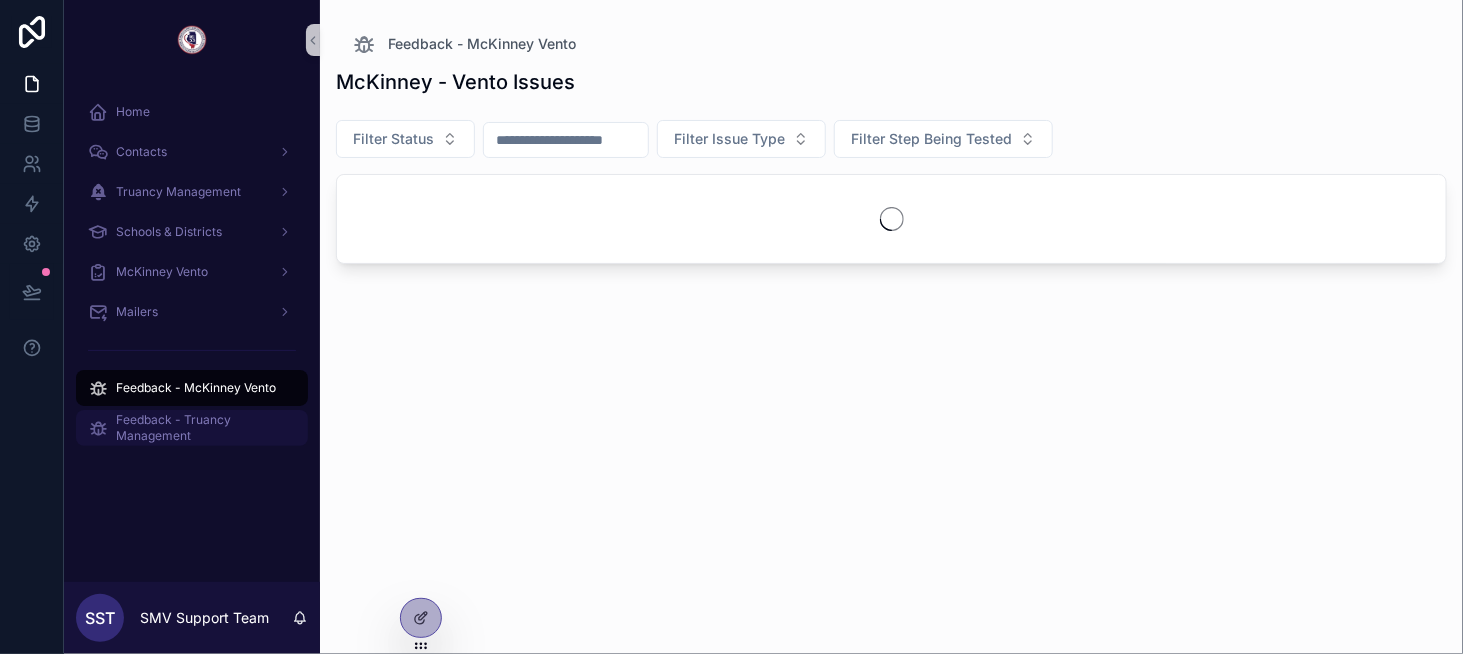 click on "Feedback - Truancy Management" at bounding box center (202, 428) 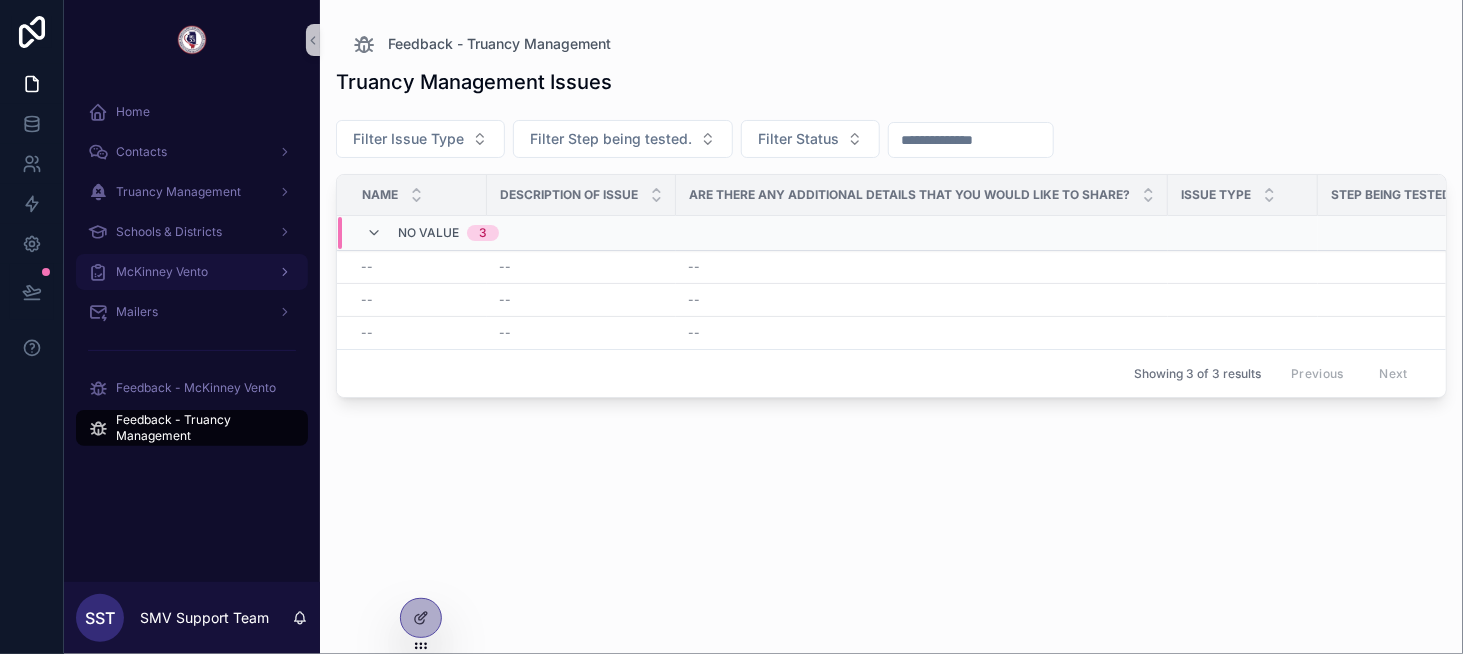 click on "McKinney Vento" at bounding box center [192, 272] 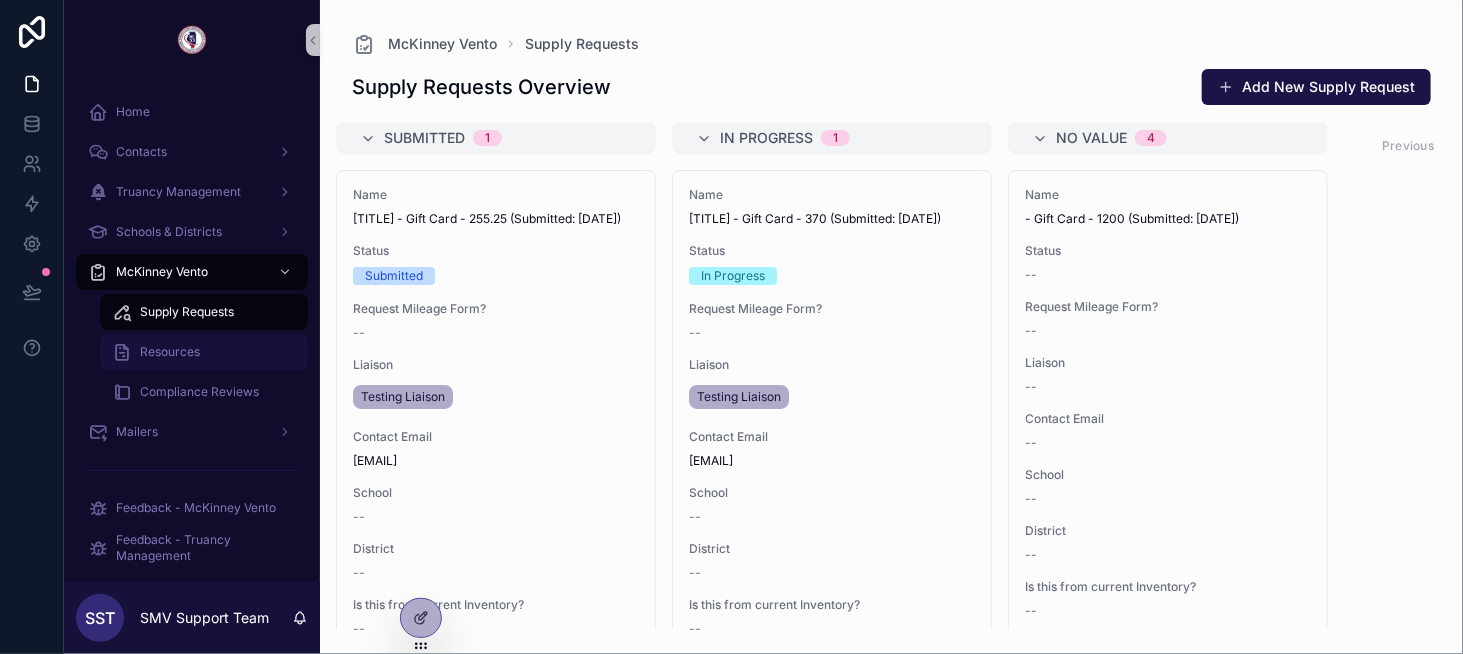 click on "Resources" at bounding box center [204, 352] 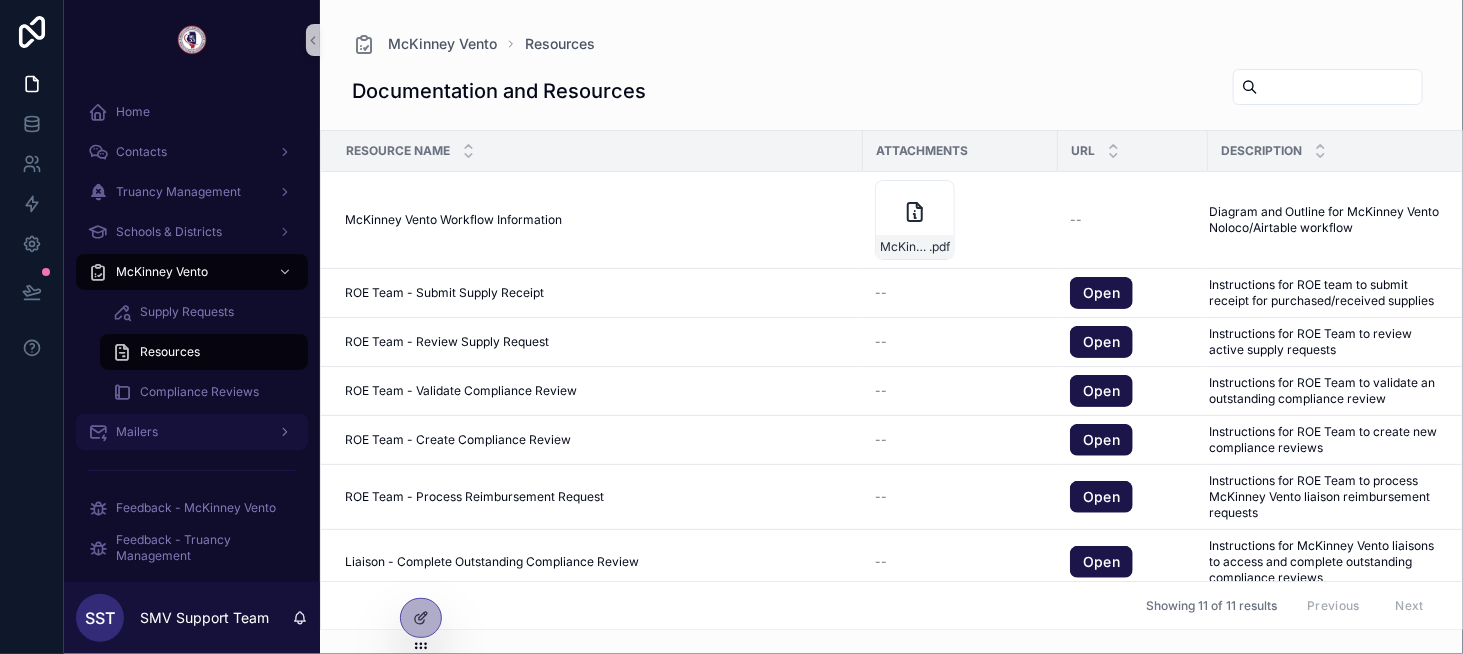 click on "Mailers" at bounding box center [192, 432] 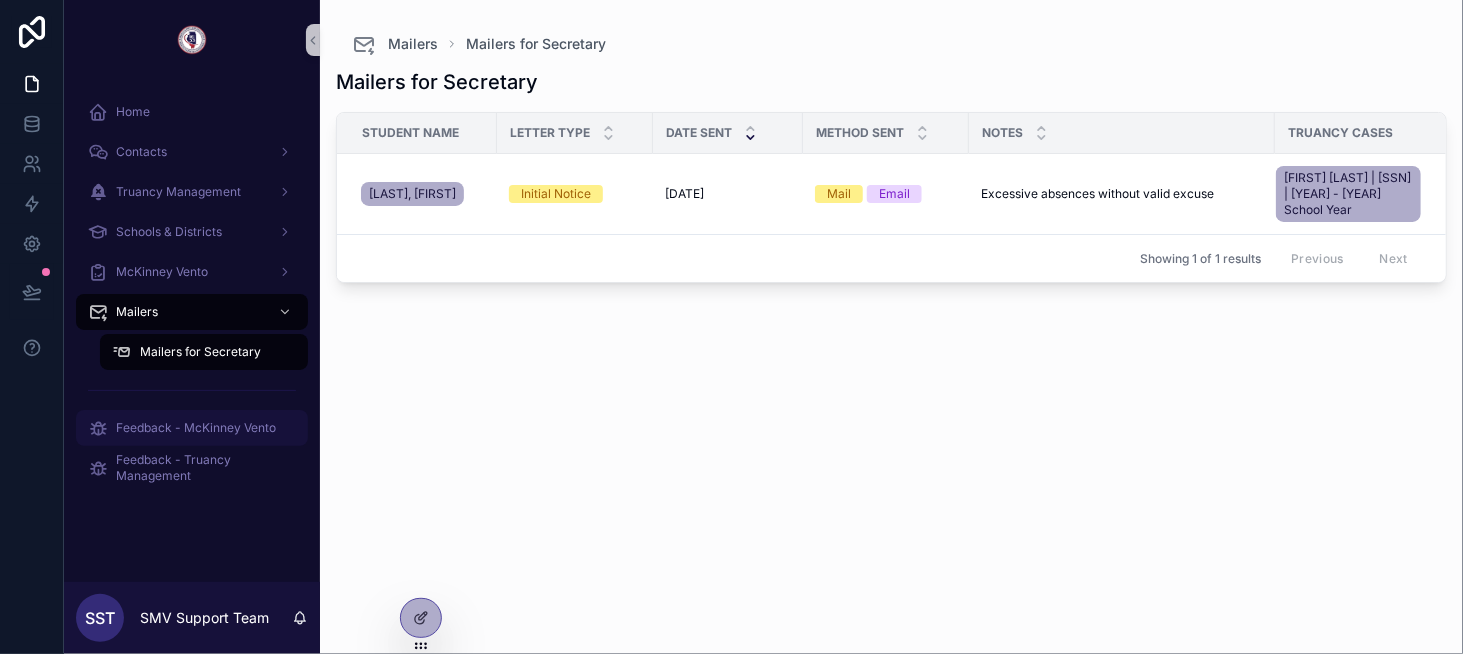click on "Feedback - McKinney Vento" at bounding box center [196, 428] 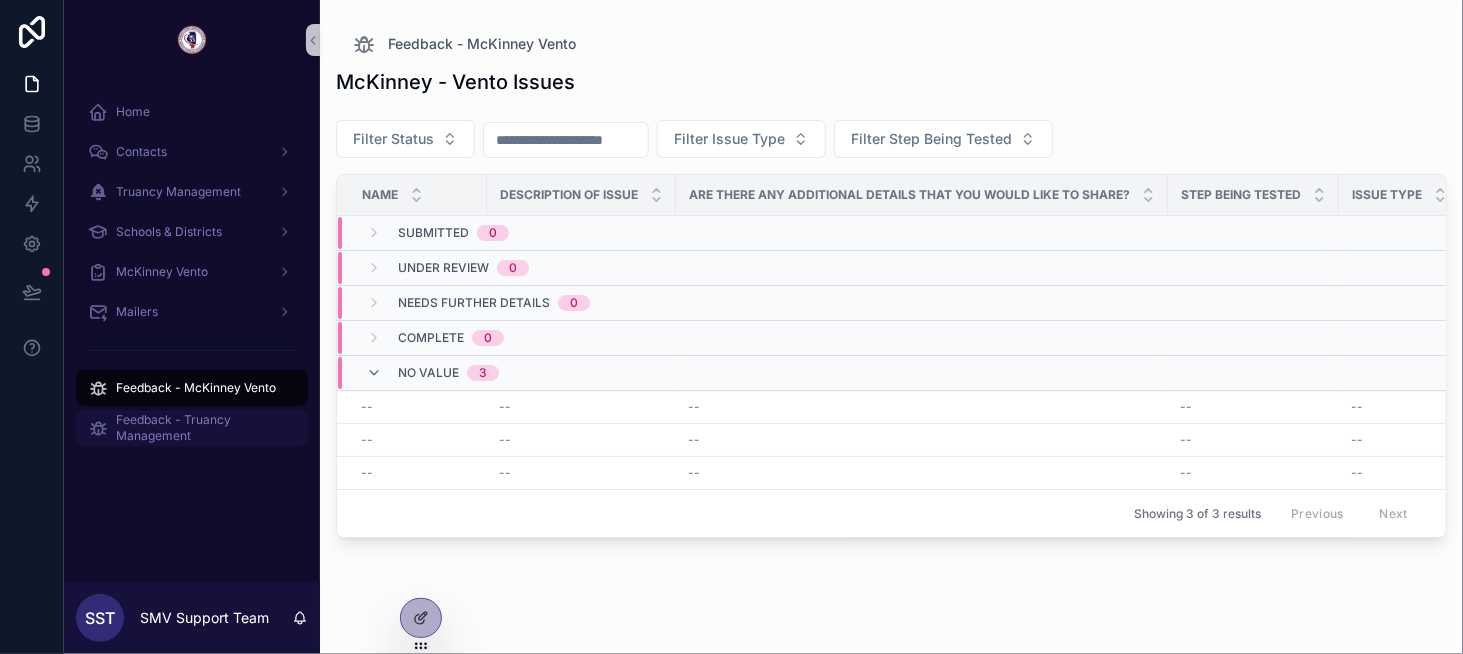 click on "Feedback - Truancy Management" at bounding box center (202, 428) 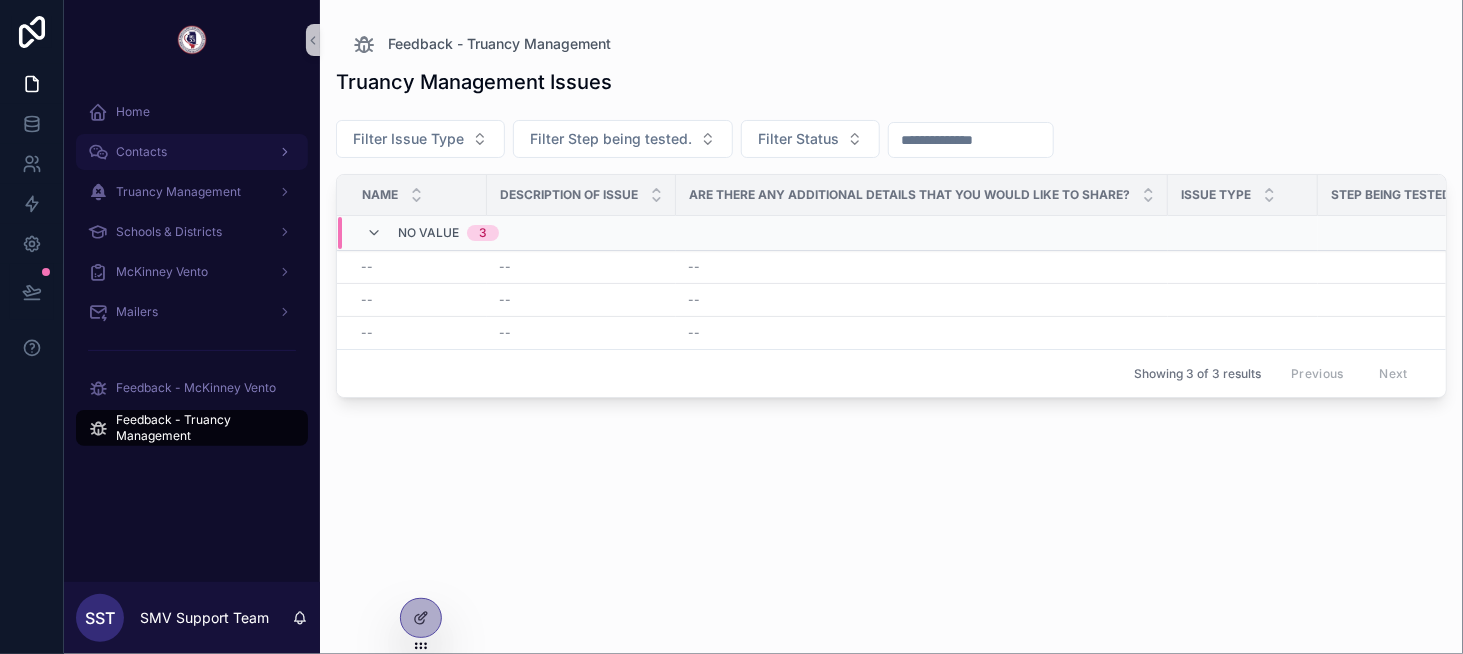 click on "Contacts" at bounding box center (192, 152) 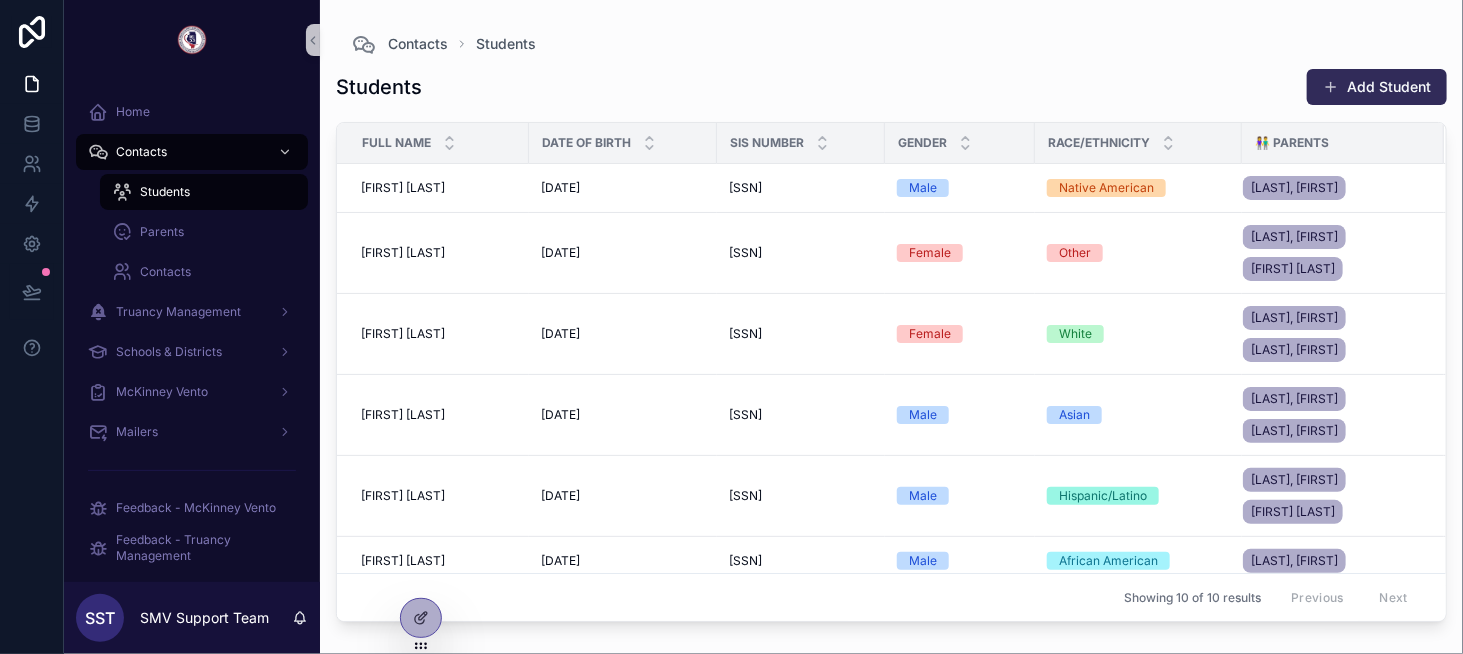 click on "Add Student" at bounding box center (1377, 87) 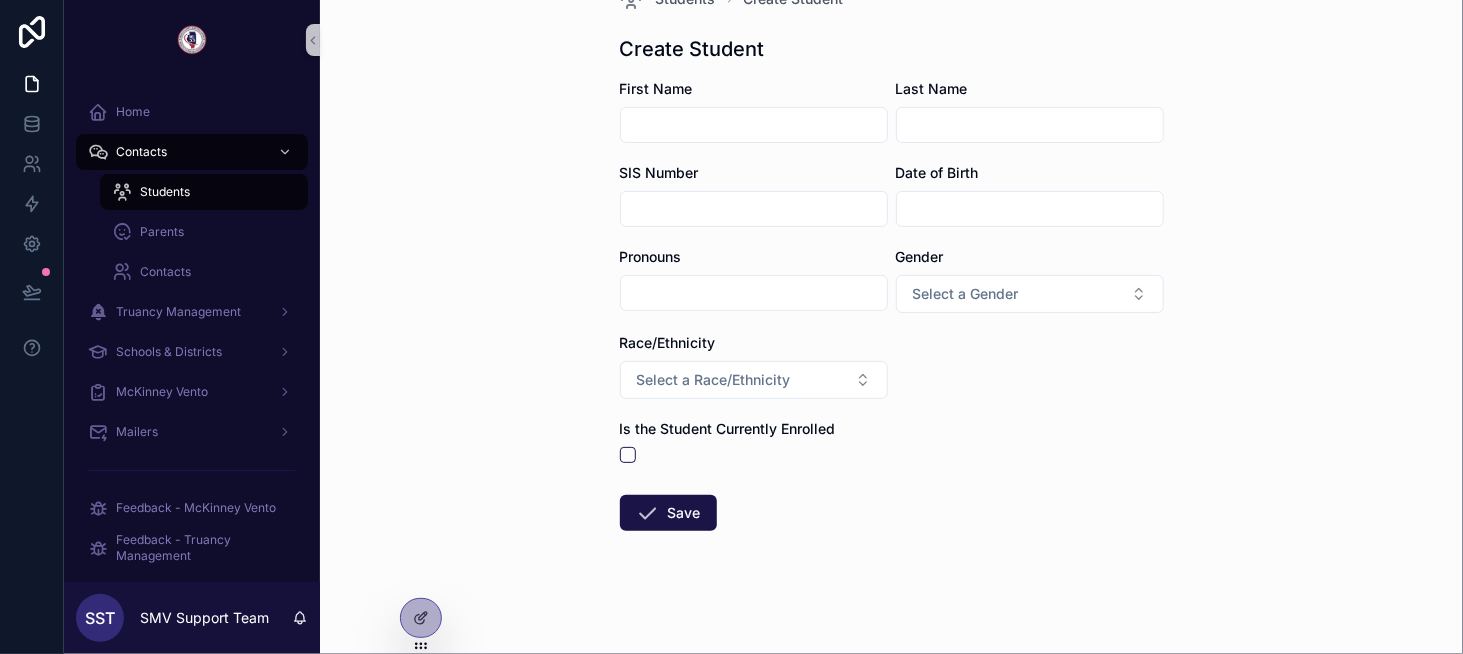 scroll, scrollTop: 48, scrollLeft: 0, axis: vertical 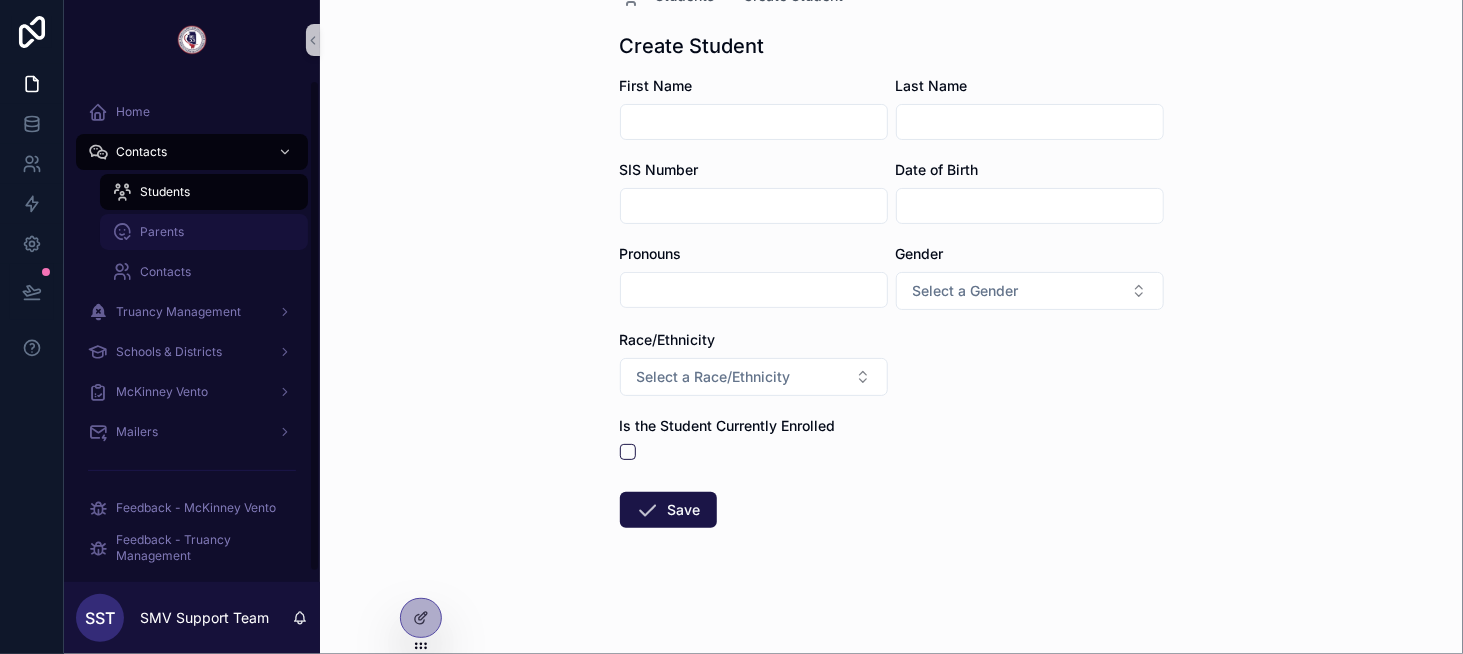 click on "Parents" at bounding box center (204, 232) 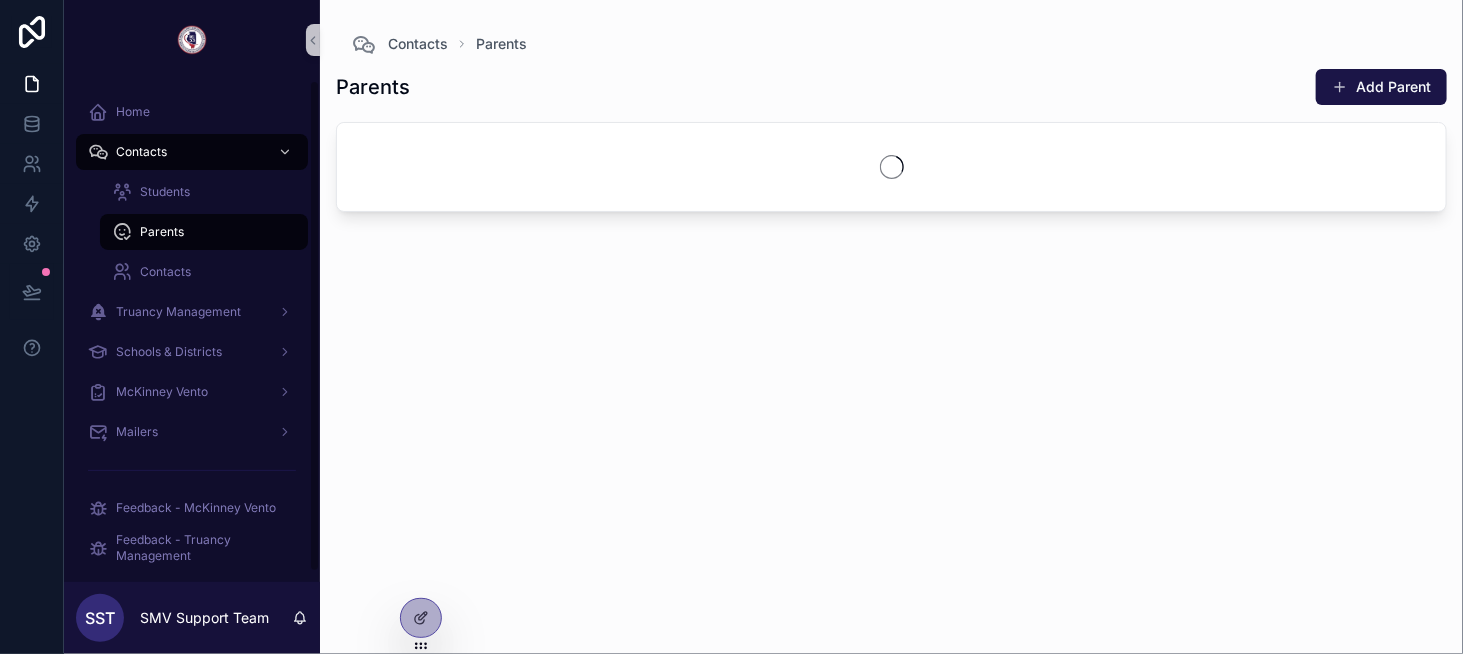 scroll, scrollTop: 0, scrollLeft: 0, axis: both 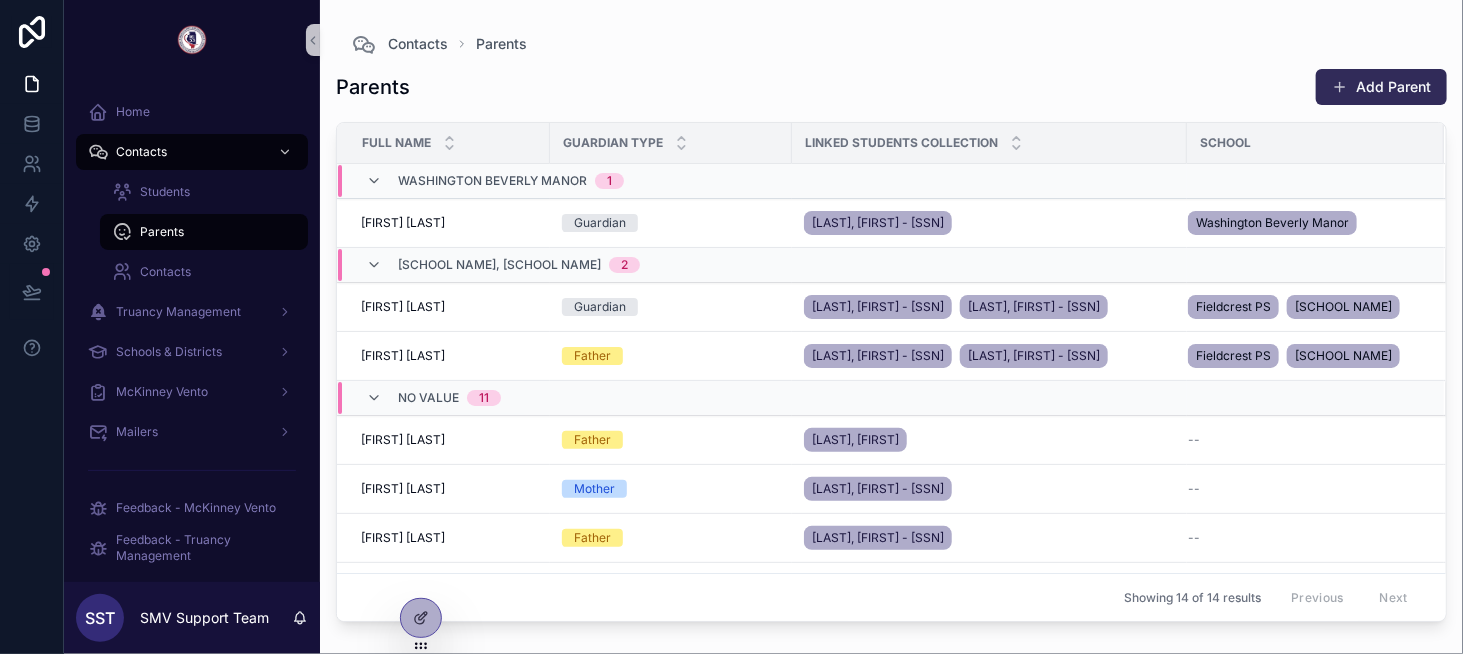 click on "Add Parent" at bounding box center (1381, 87) 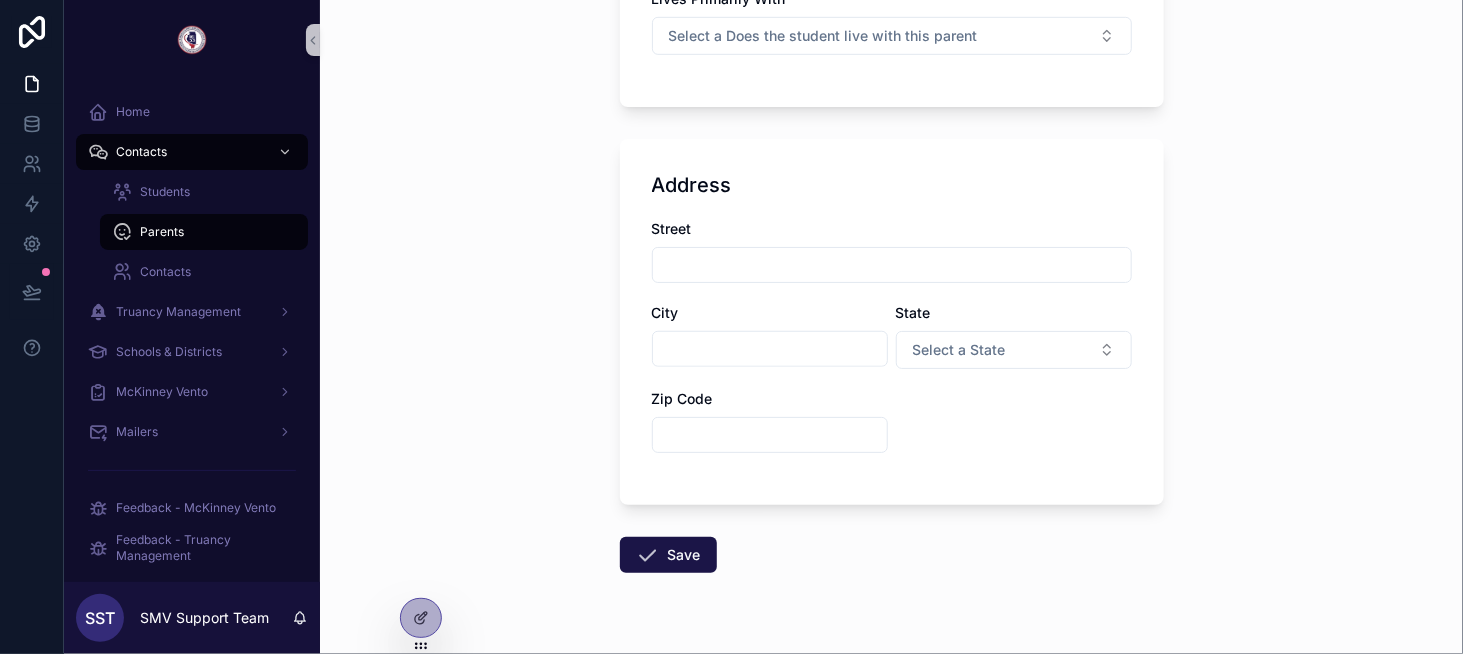 scroll, scrollTop: 566, scrollLeft: 0, axis: vertical 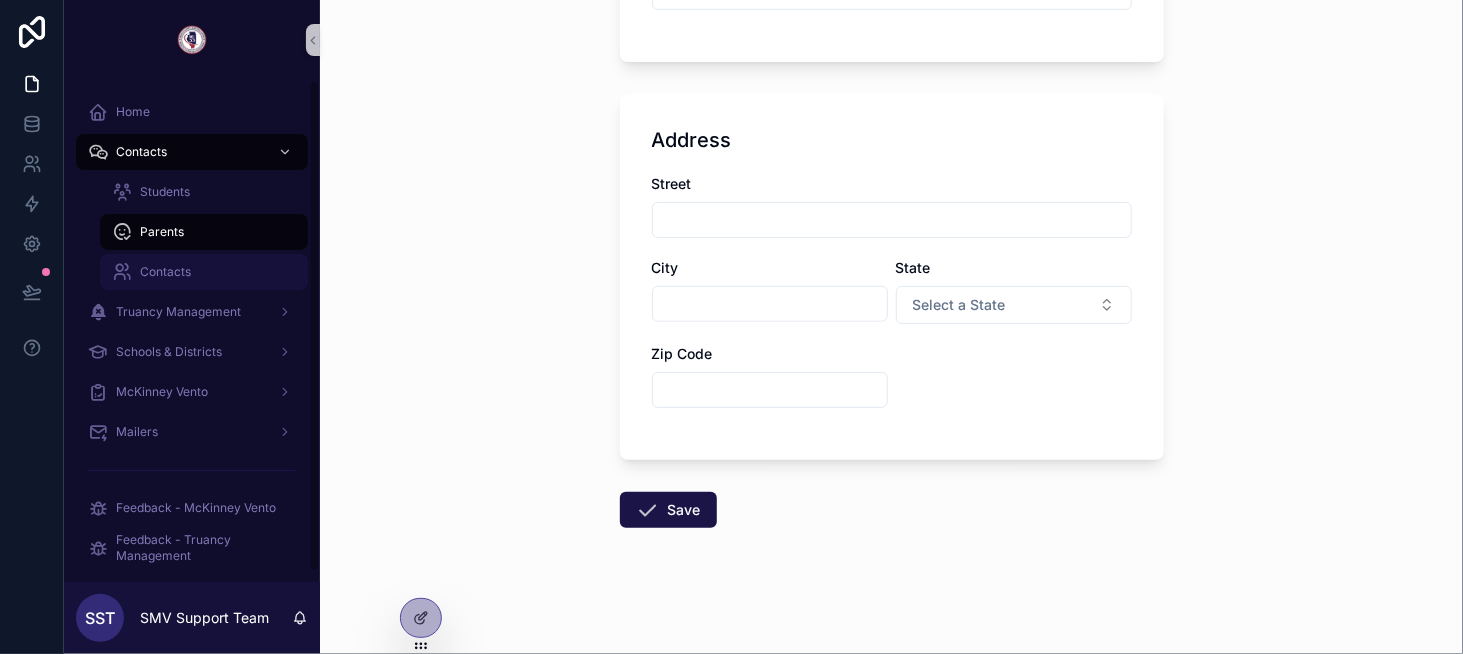 click on "Contacts" at bounding box center (204, 272) 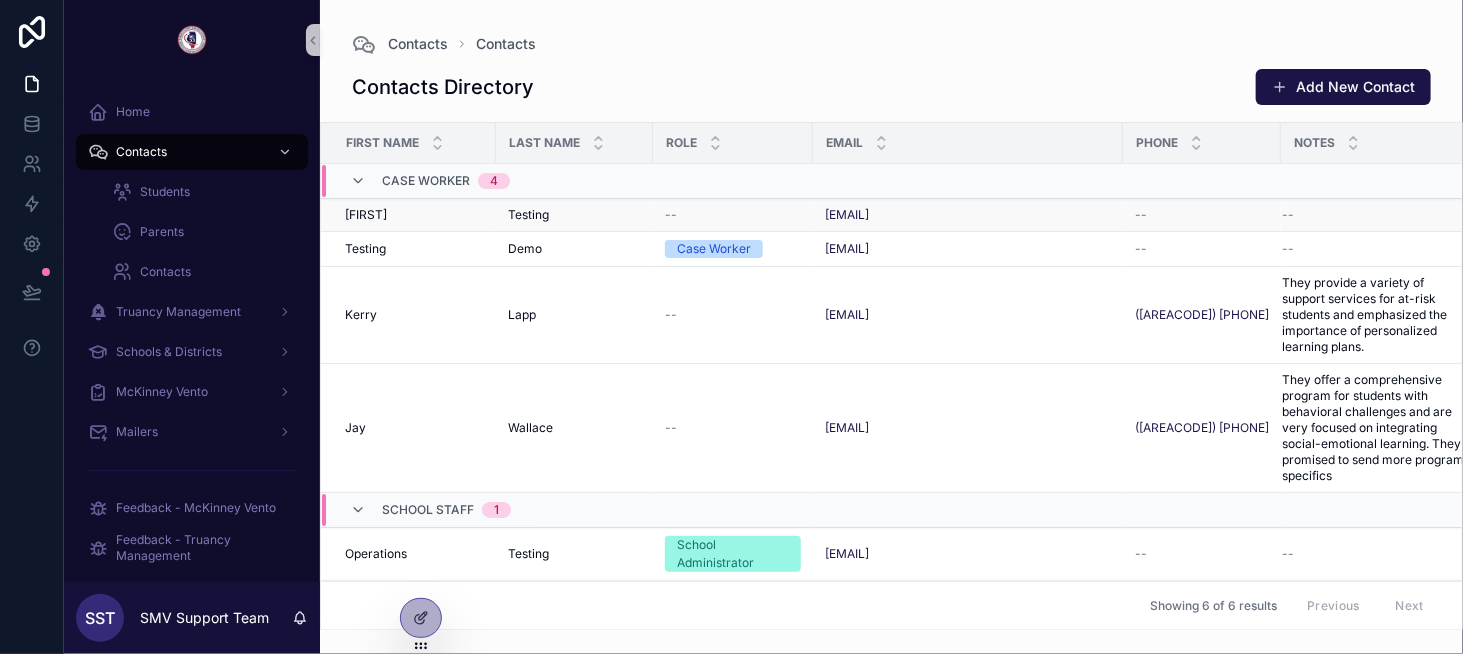 click on "Testing" at bounding box center (528, 215) 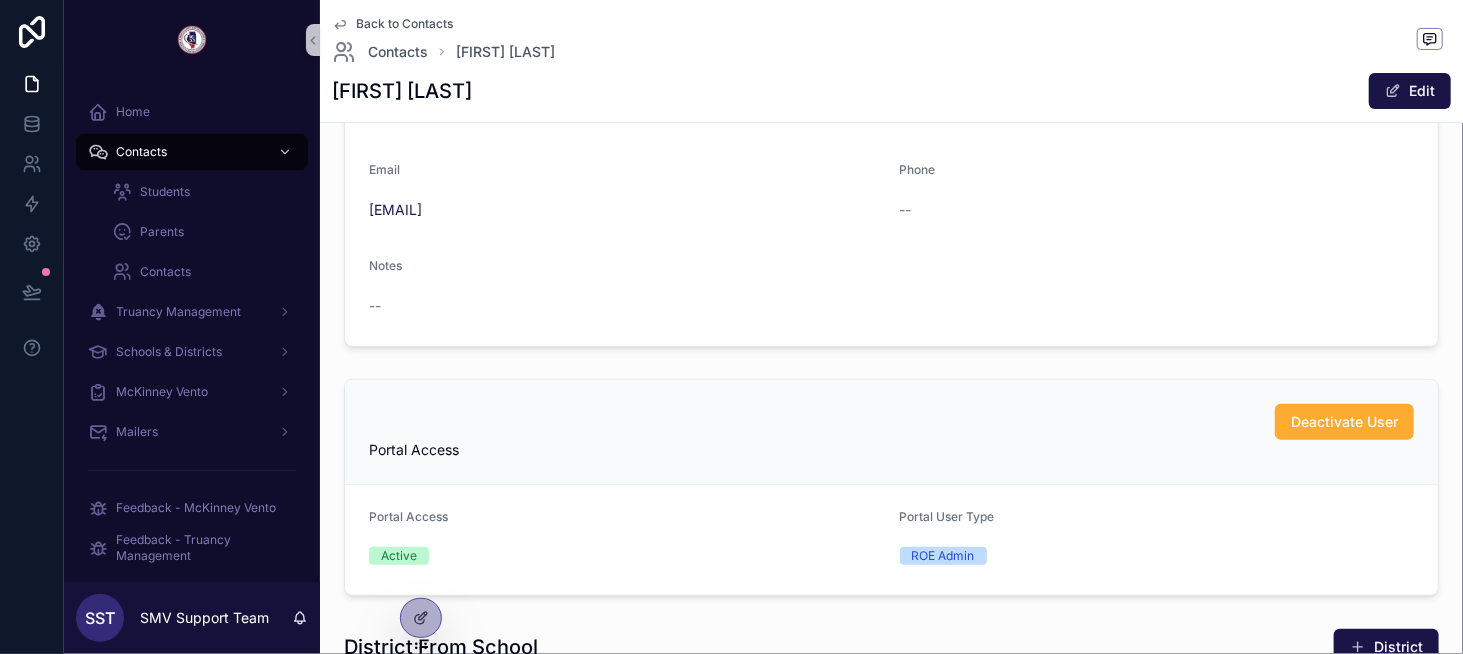scroll, scrollTop: 300, scrollLeft: 0, axis: vertical 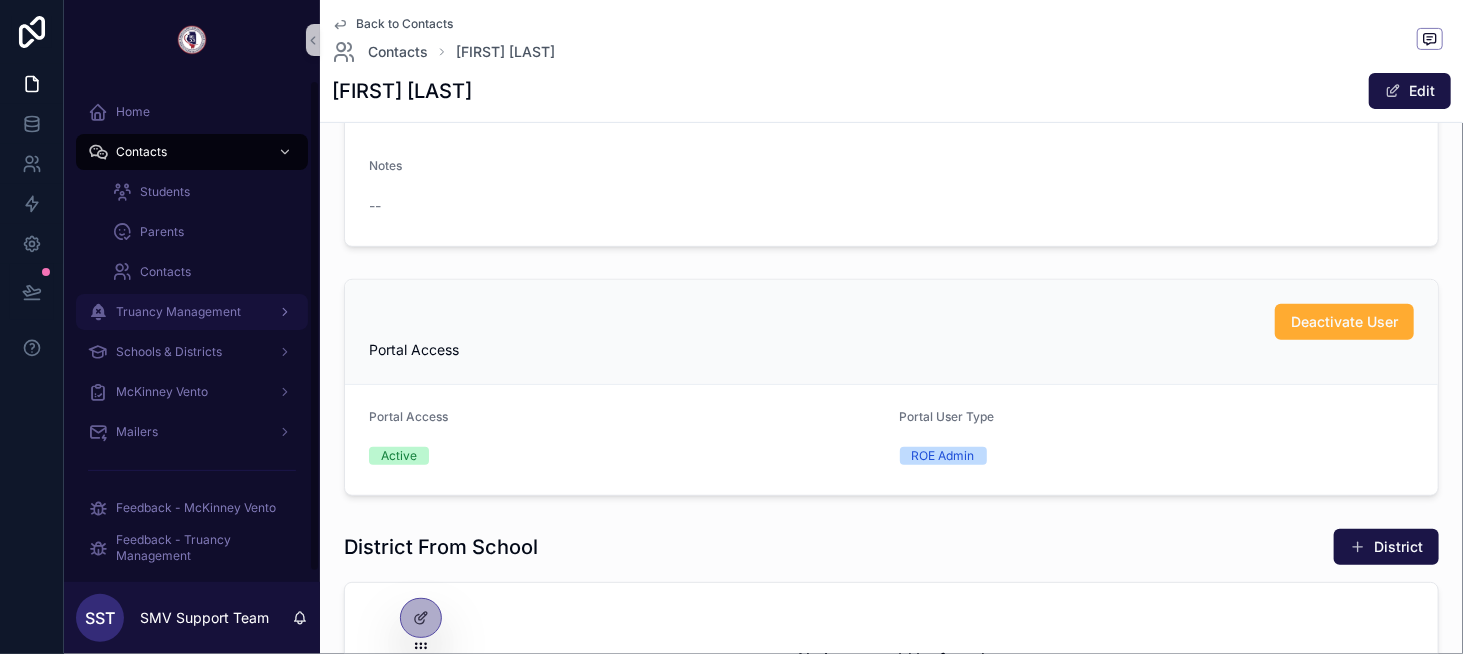 click on "Truancy Management" at bounding box center [192, 312] 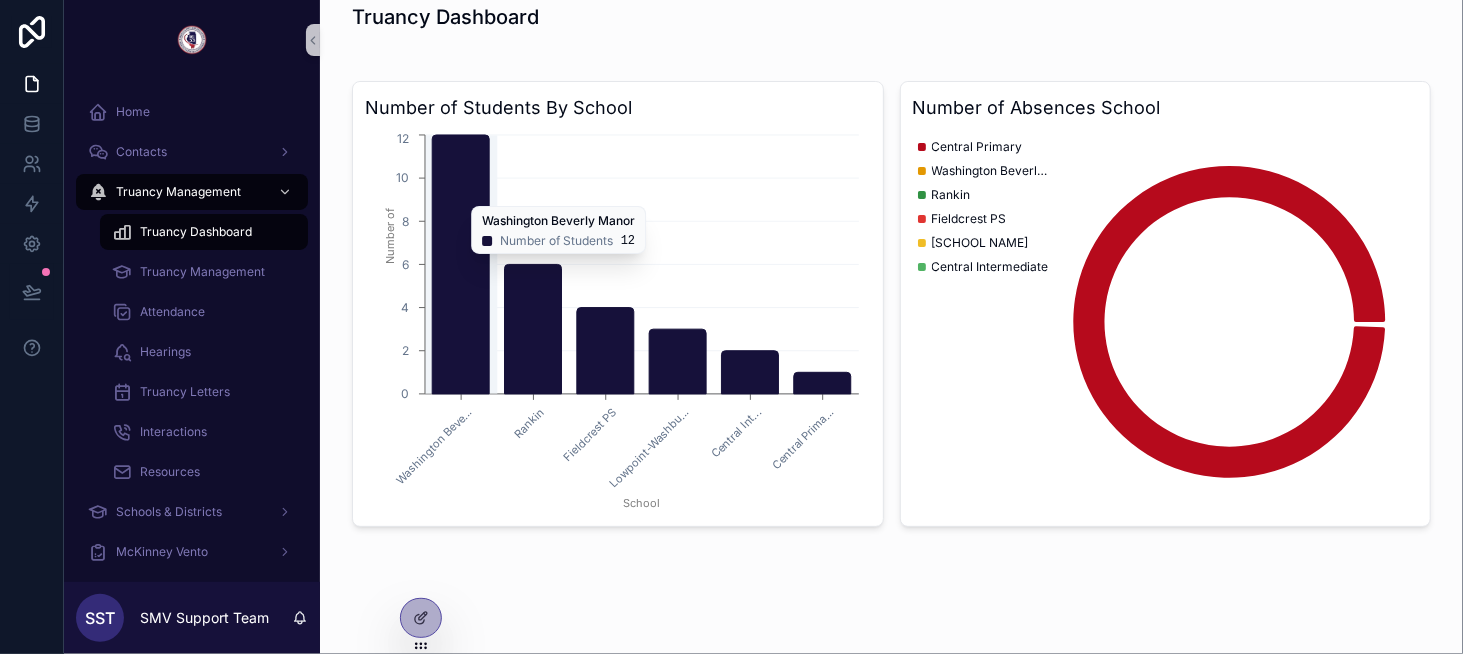 scroll, scrollTop: 61, scrollLeft: 0, axis: vertical 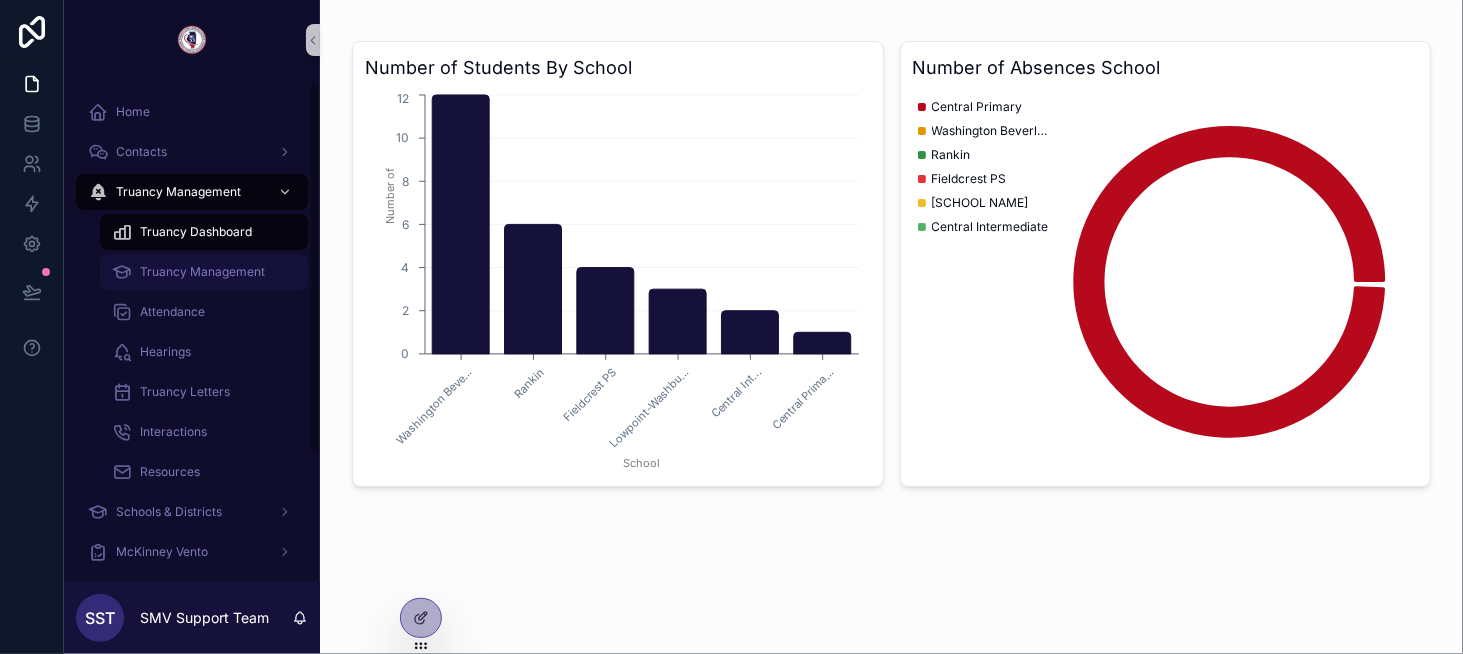 click on "Truancy Management" at bounding box center [202, 272] 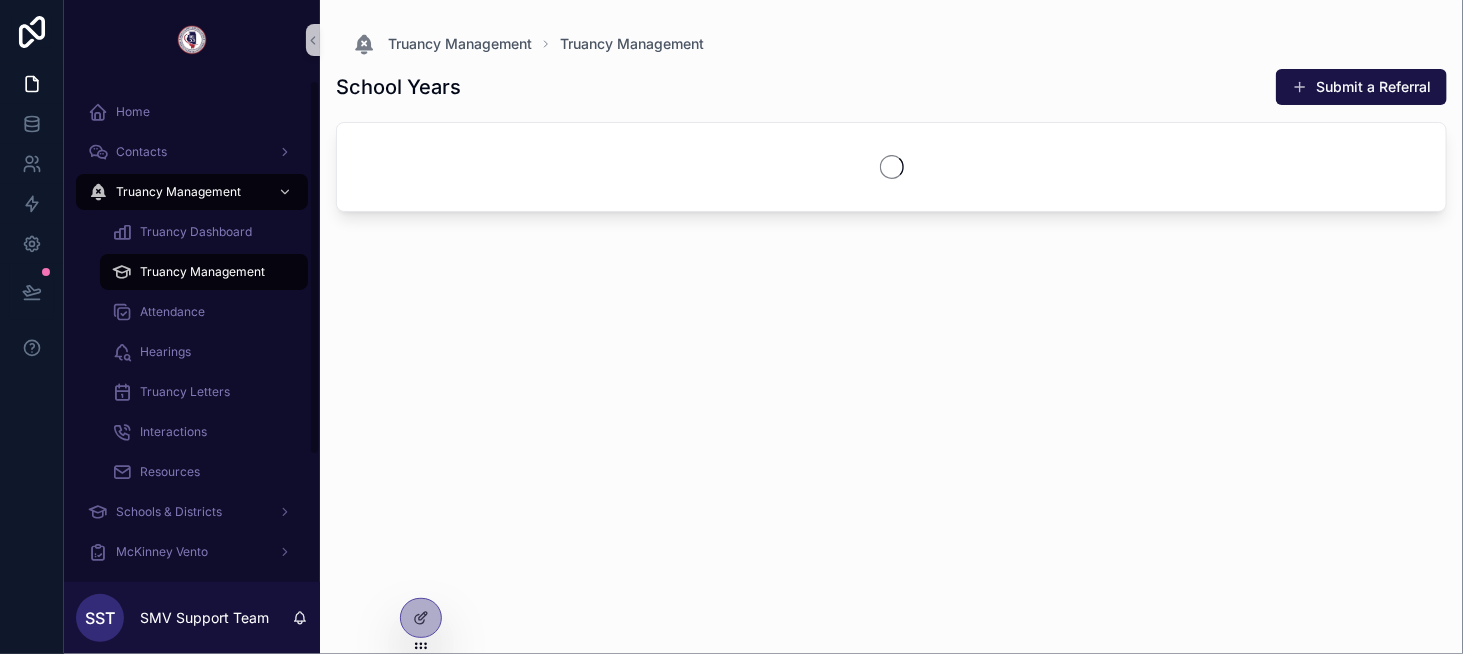 scroll, scrollTop: 0, scrollLeft: 0, axis: both 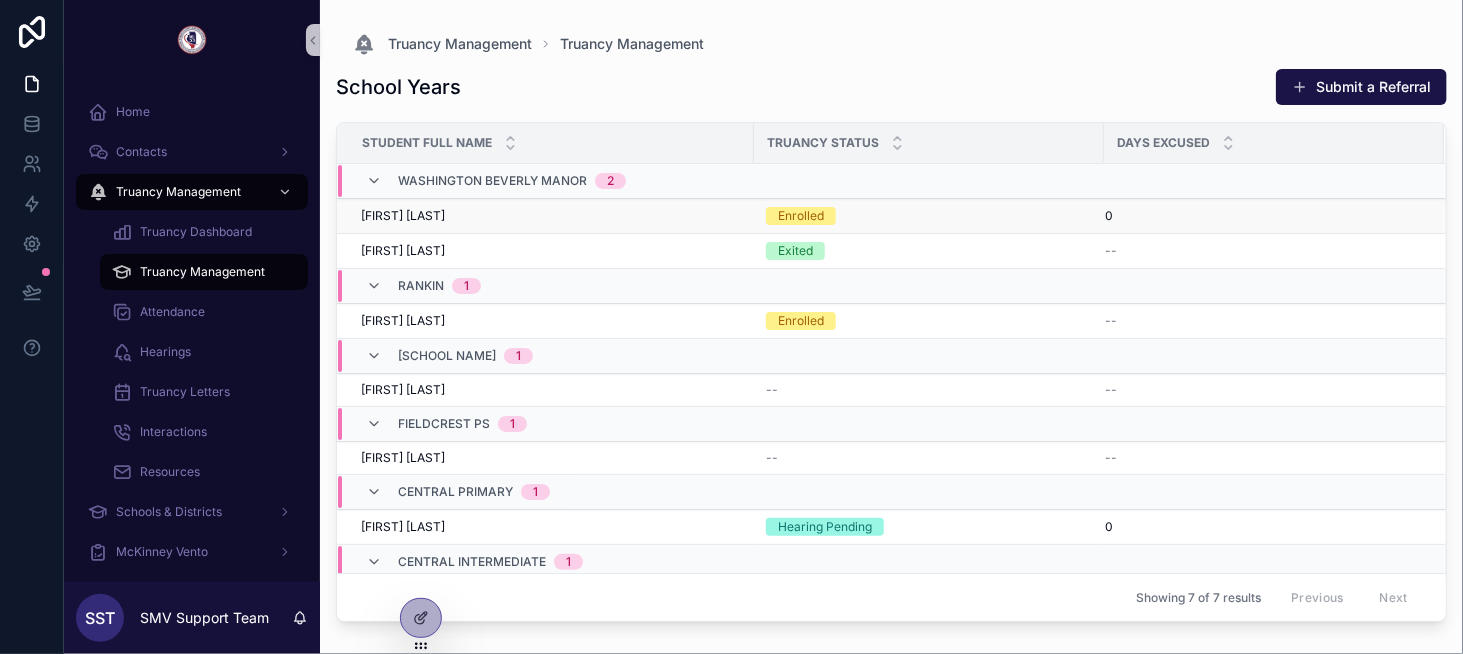 click on "[FIRST] [LAST]" at bounding box center [403, 216] 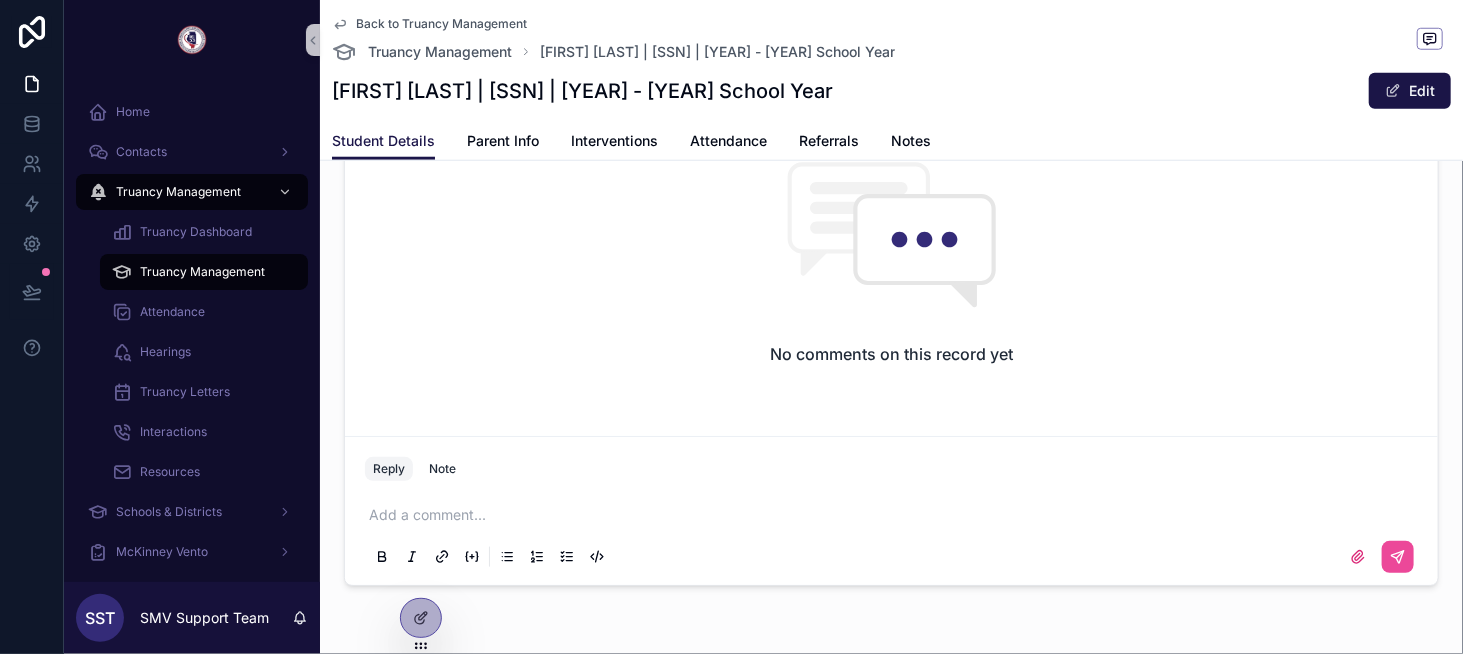 scroll, scrollTop: 876, scrollLeft: 0, axis: vertical 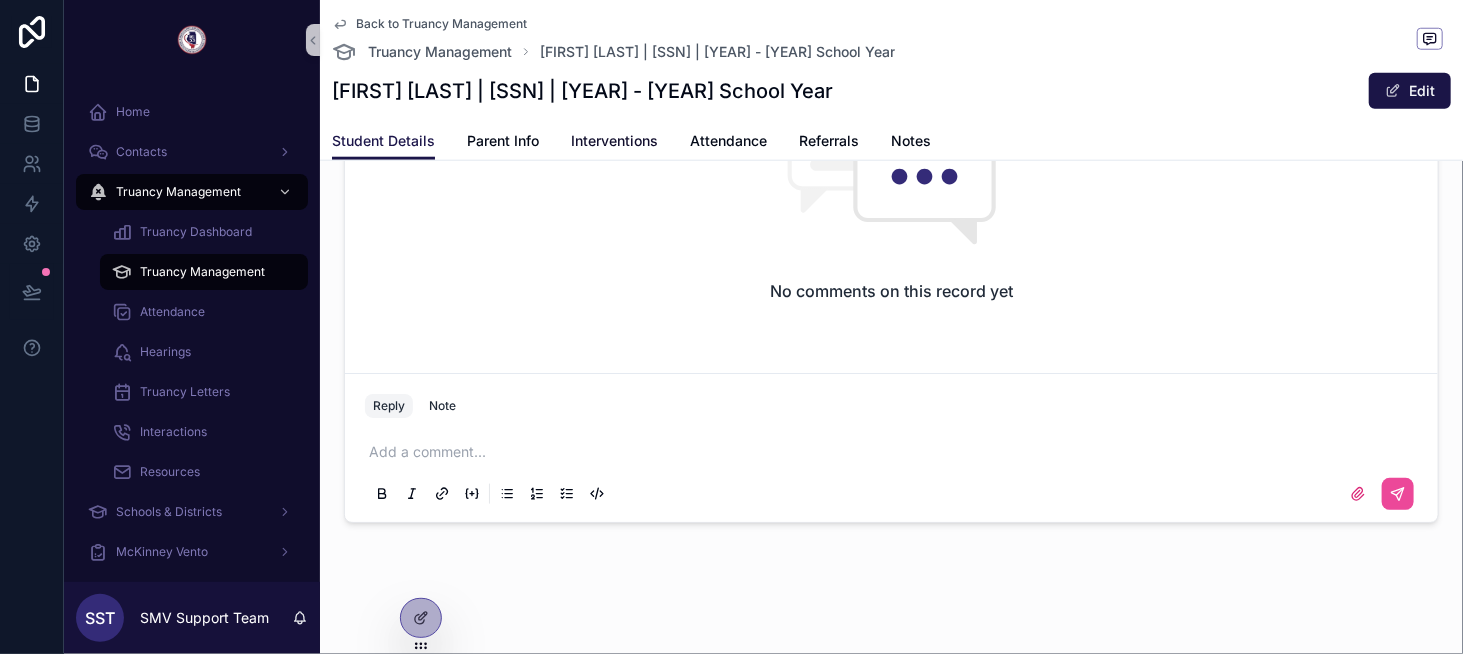 click on "Interventions" at bounding box center [614, 141] 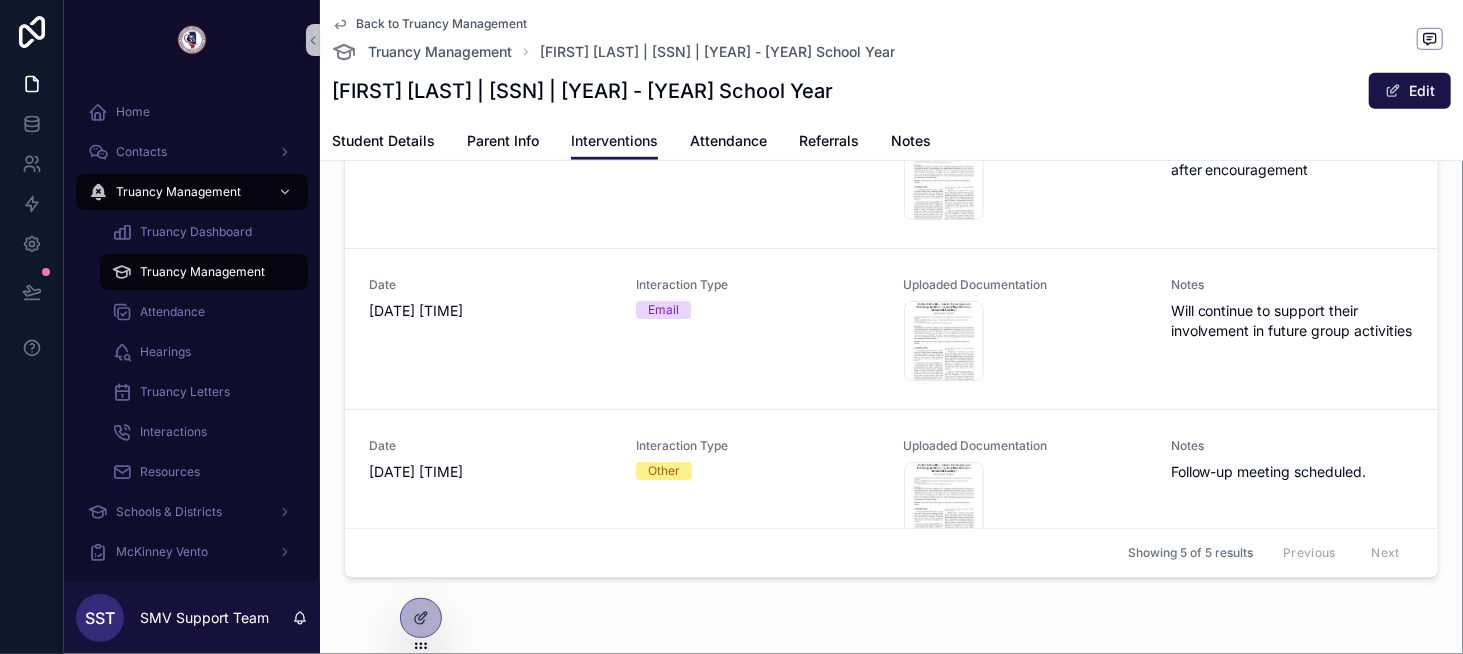 scroll, scrollTop: 500, scrollLeft: 0, axis: vertical 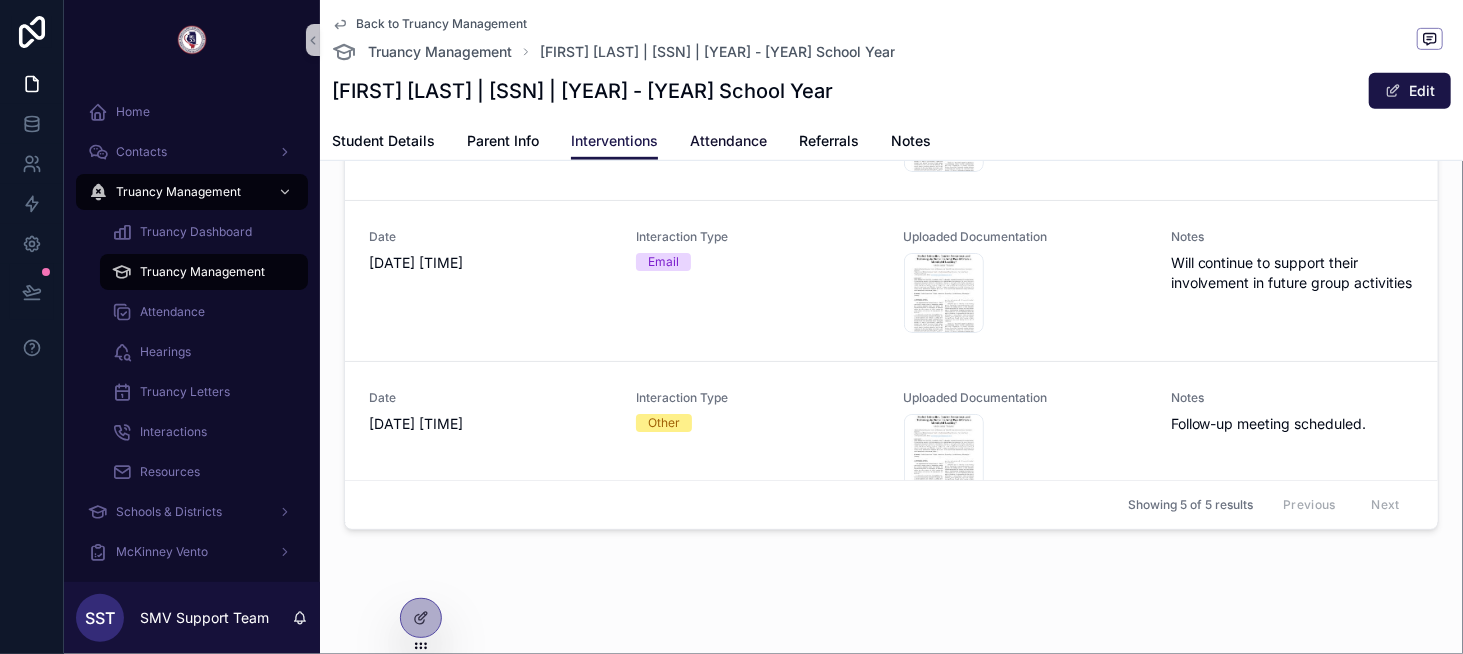 click on "Attendance" at bounding box center (728, 141) 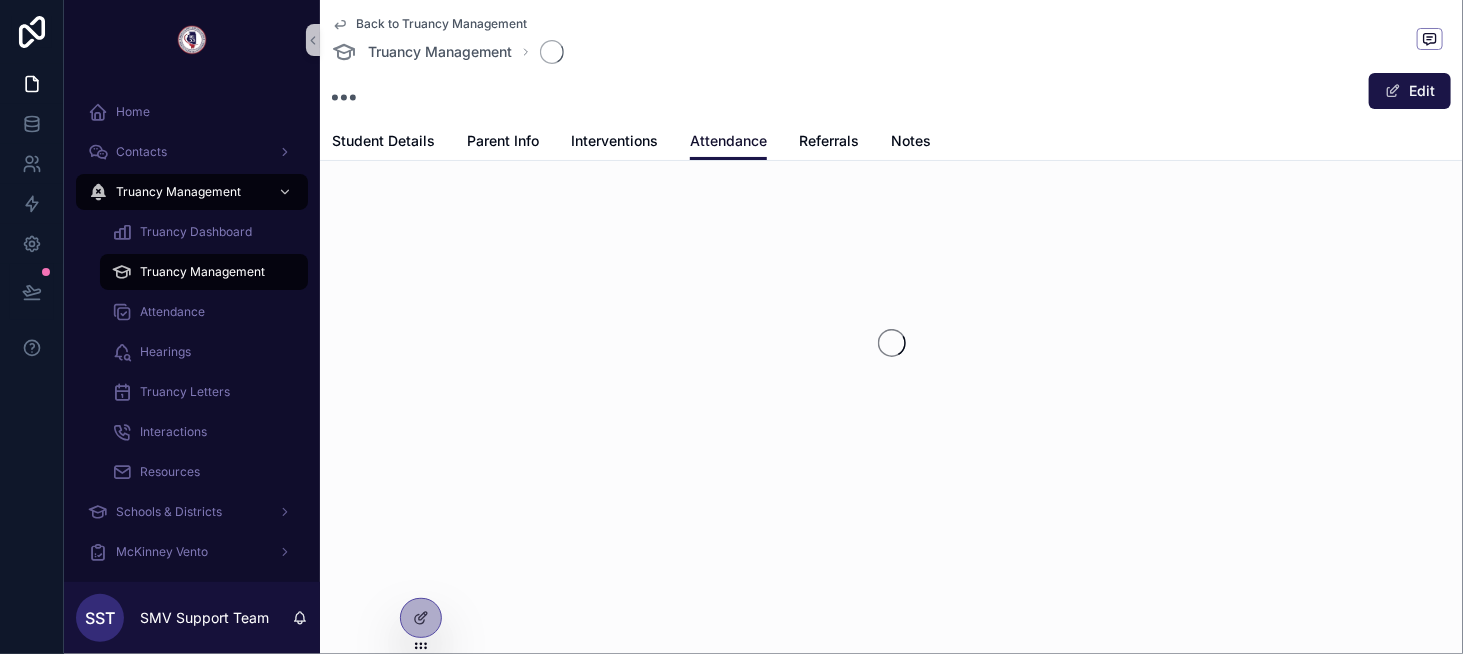 scroll, scrollTop: 0, scrollLeft: 0, axis: both 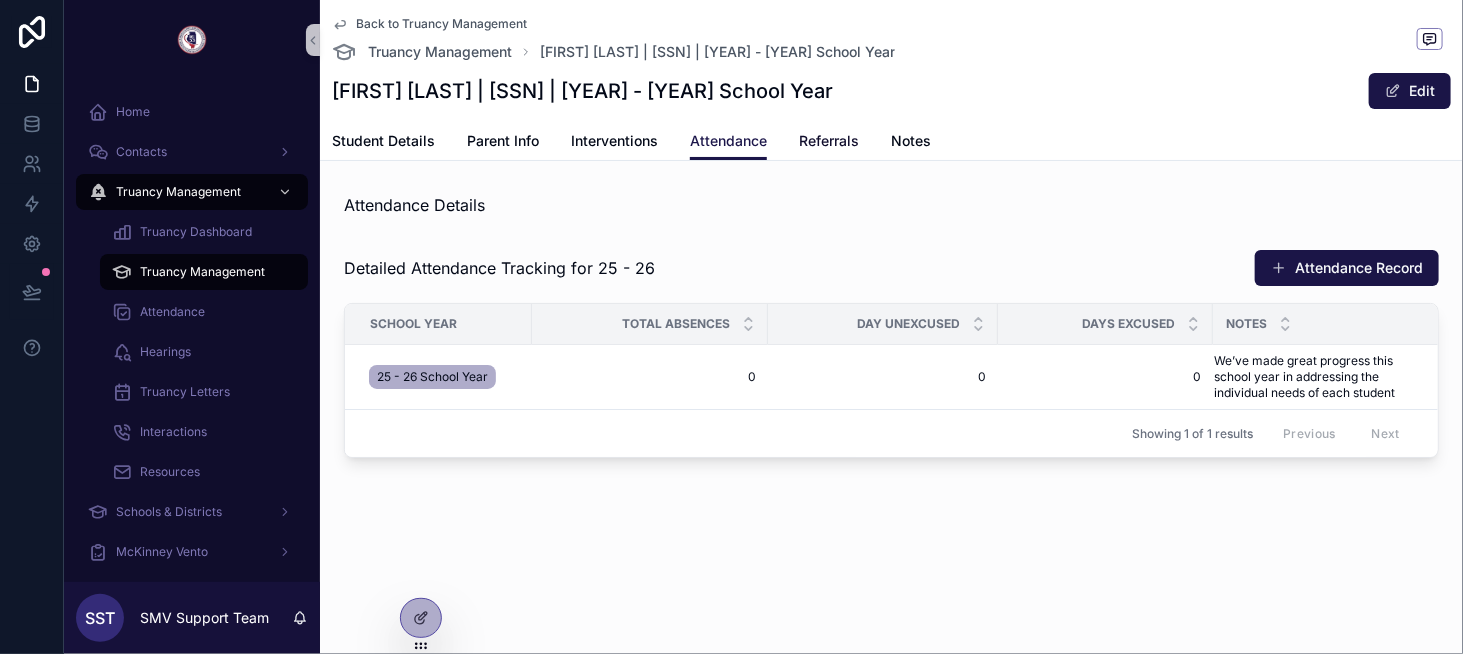 click on "Referrals" at bounding box center (829, 141) 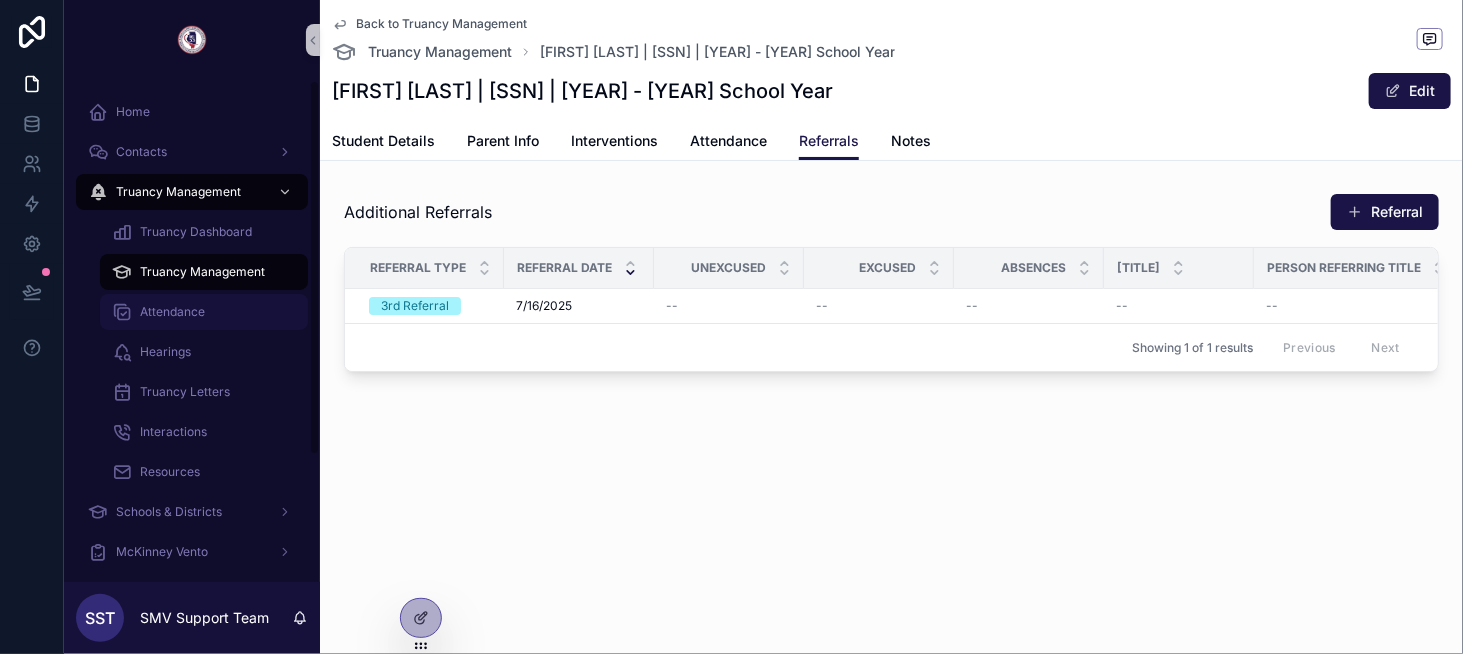 click on "Attendance" at bounding box center (204, 312) 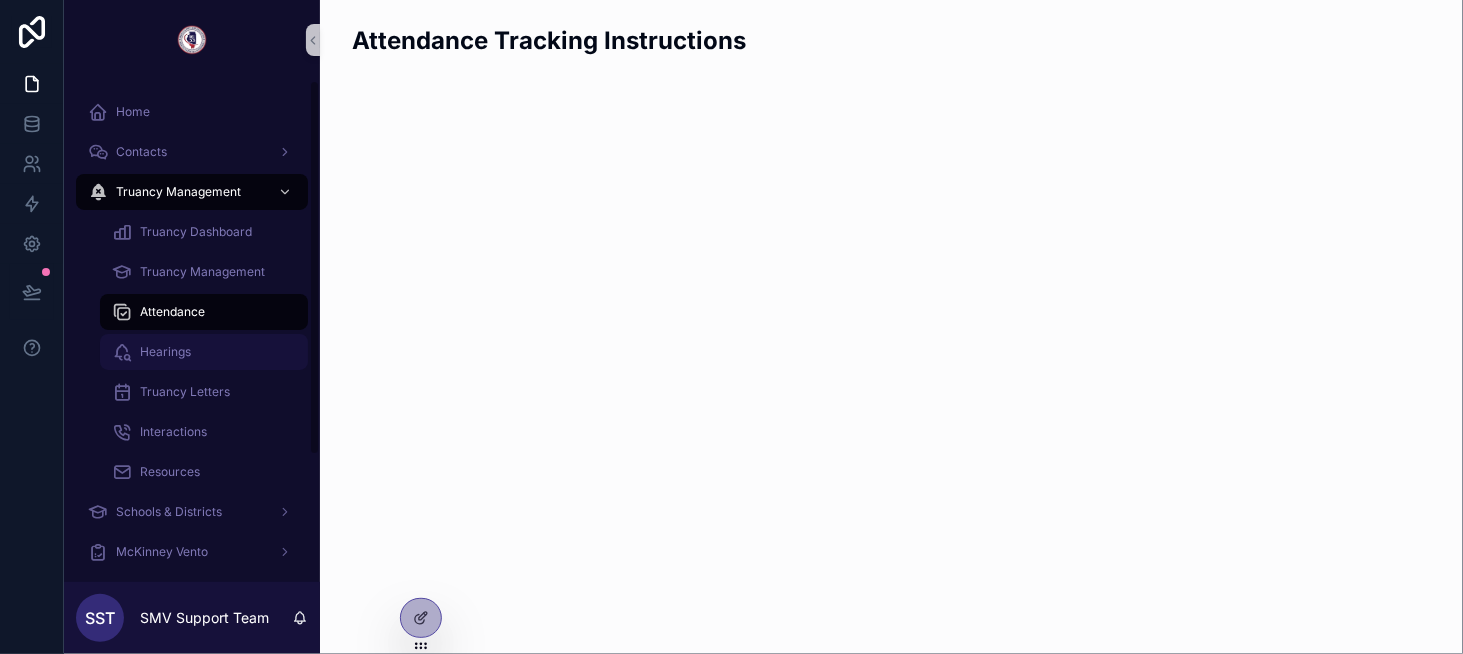 click on "Hearings" at bounding box center (204, 352) 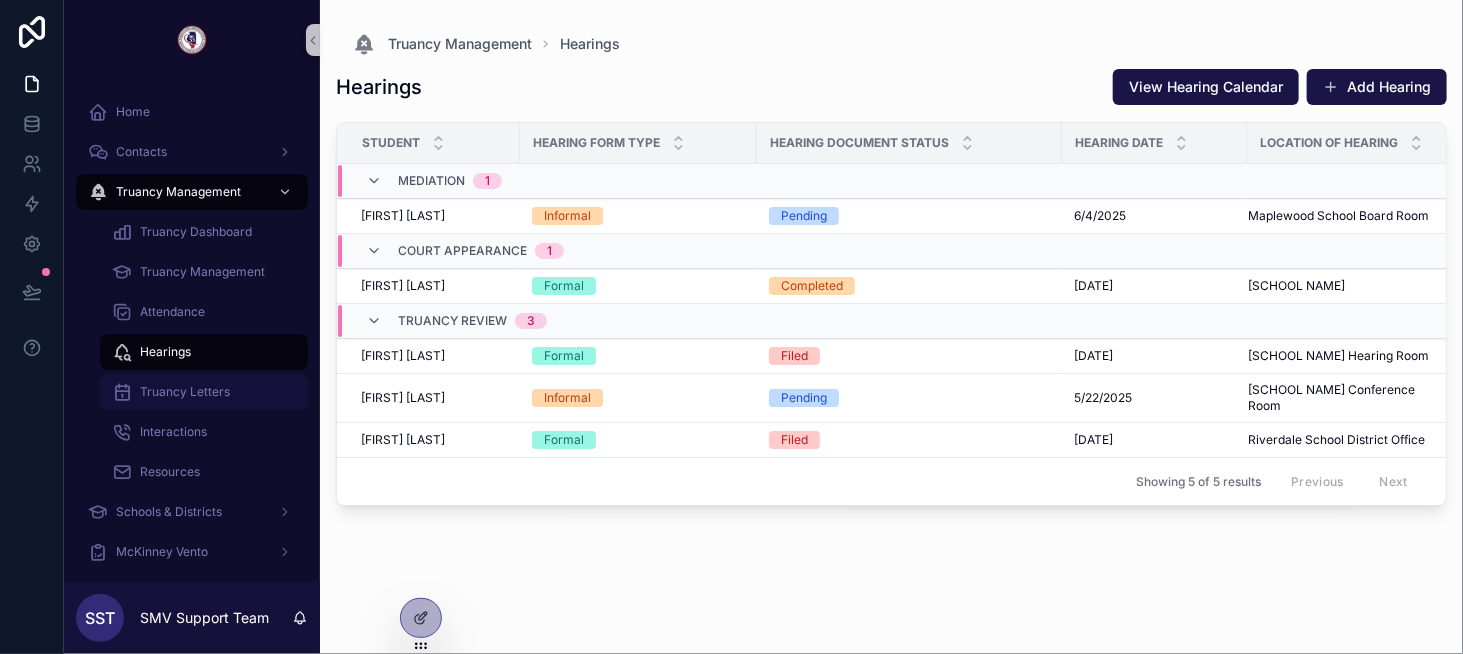 click on "Truancy Letters" at bounding box center (185, 392) 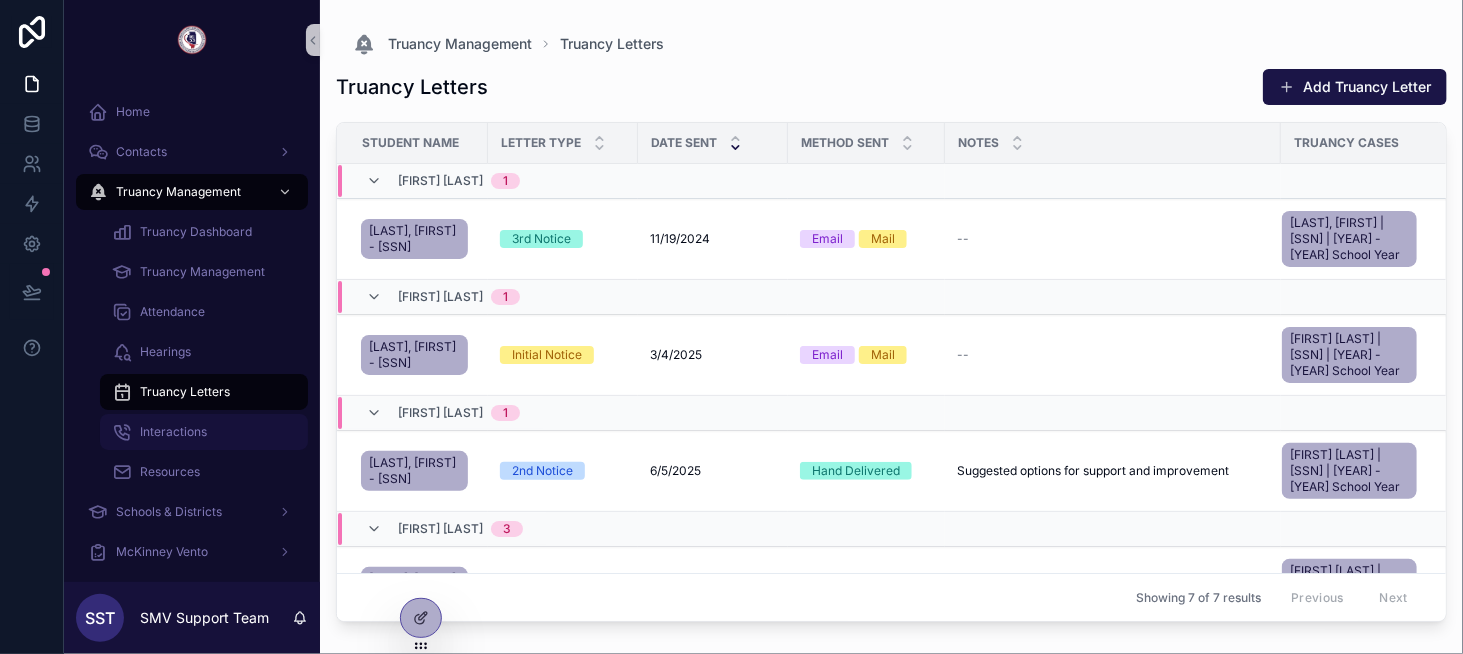 click on "Interactions" at bounding box center (204, 432) 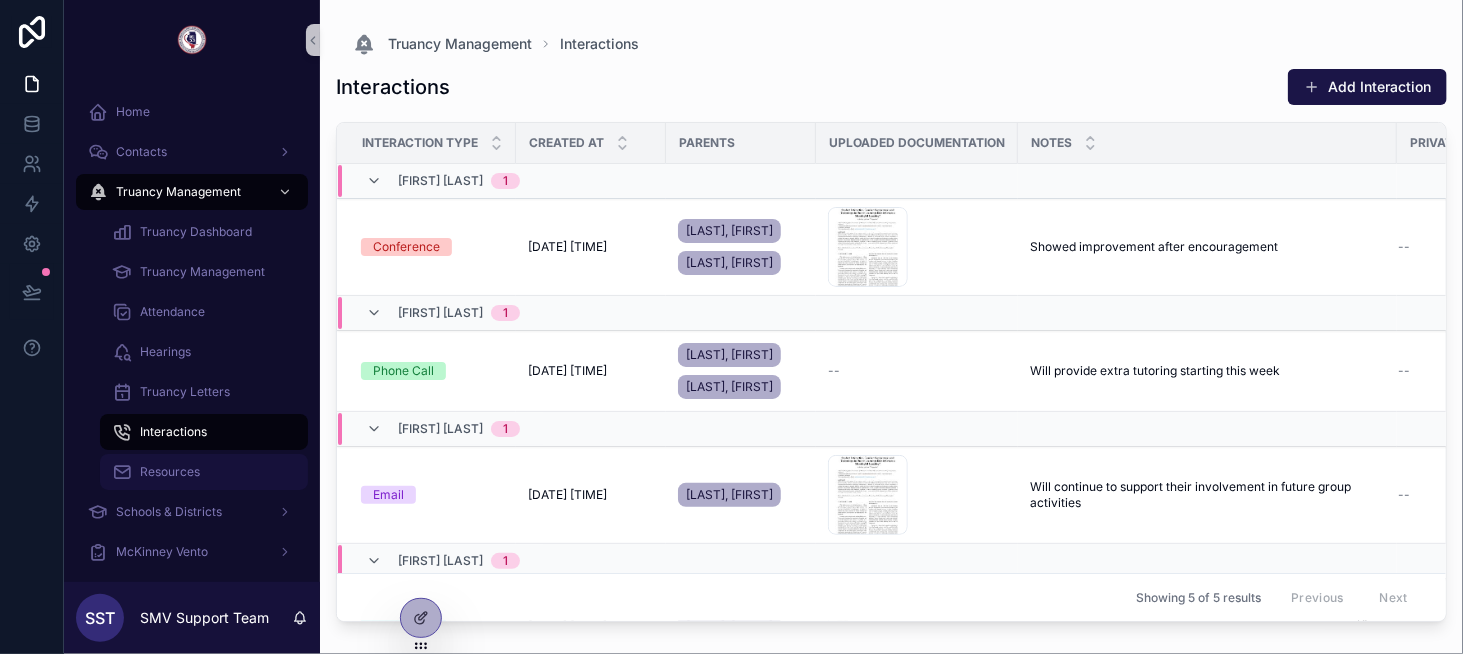 click on "Resources" at bounding box center (204, 472) 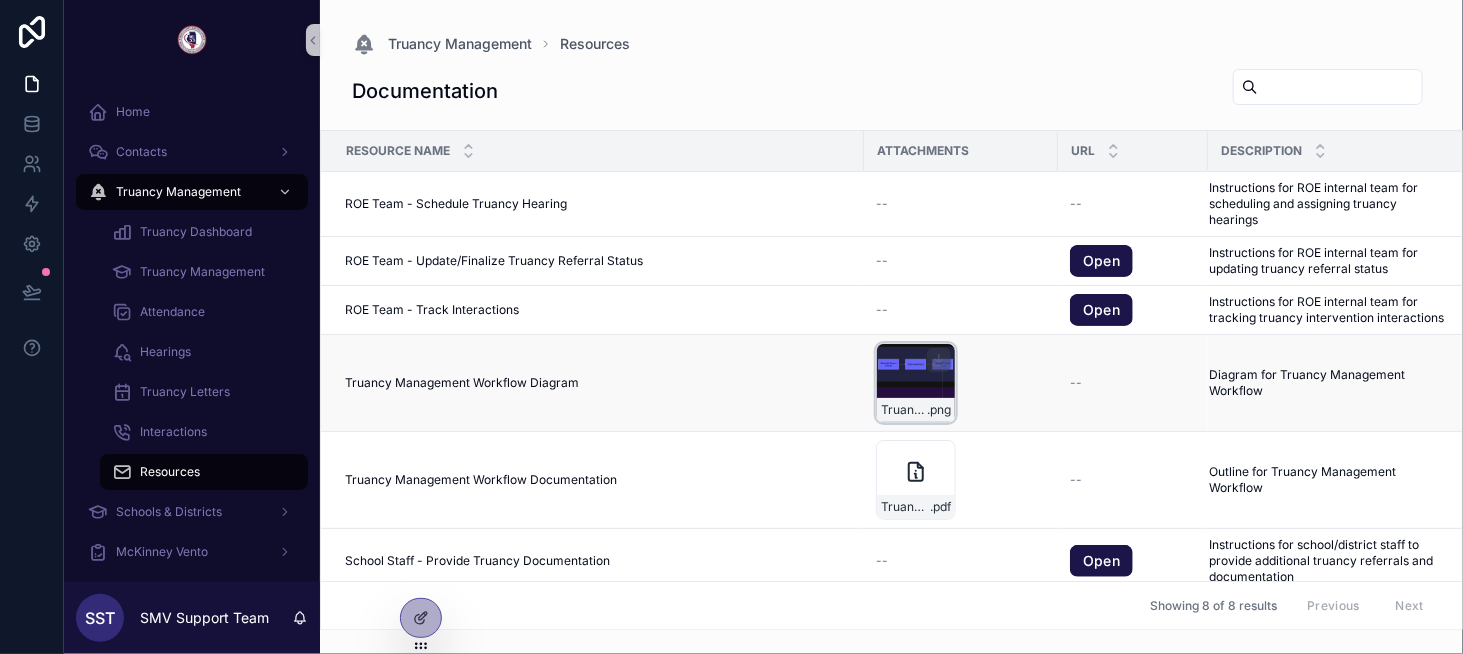 click on "Truancy-Management-Workflow-Diagram .png" at bounding box center (916, 383) 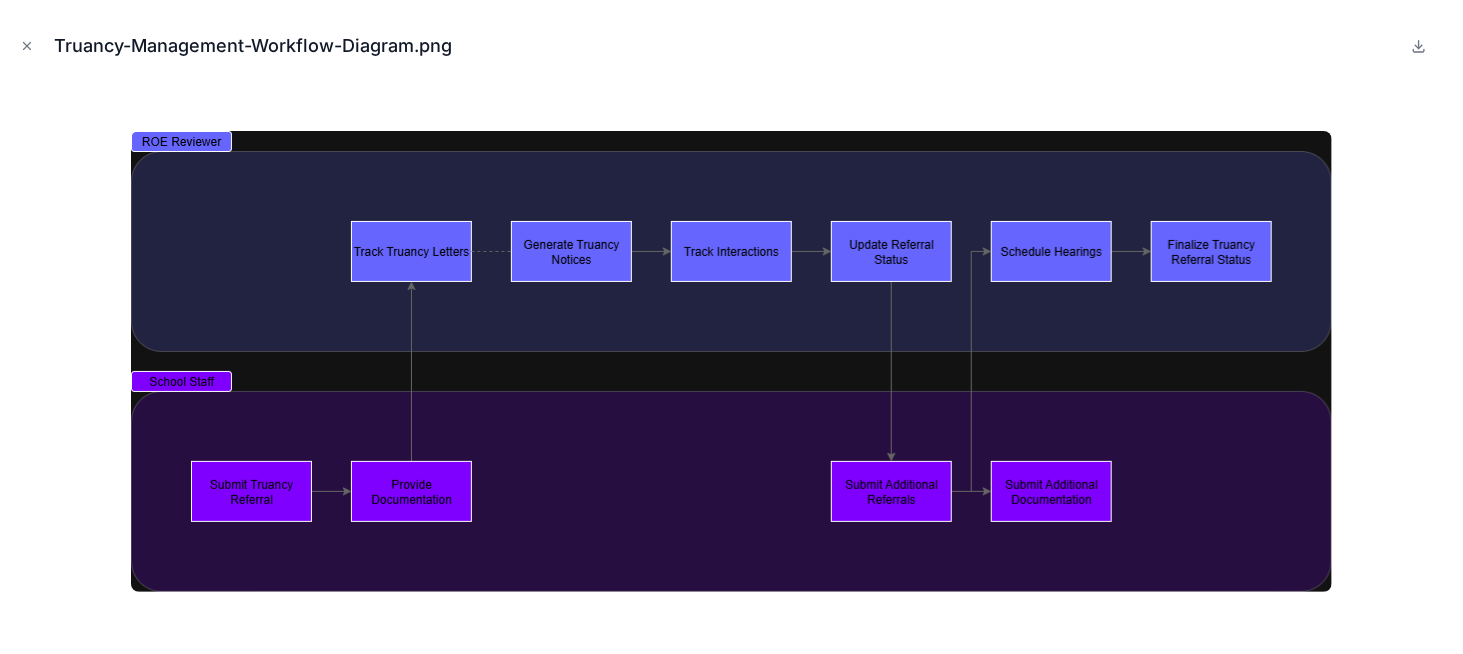 click at bounding box center [731, 361] 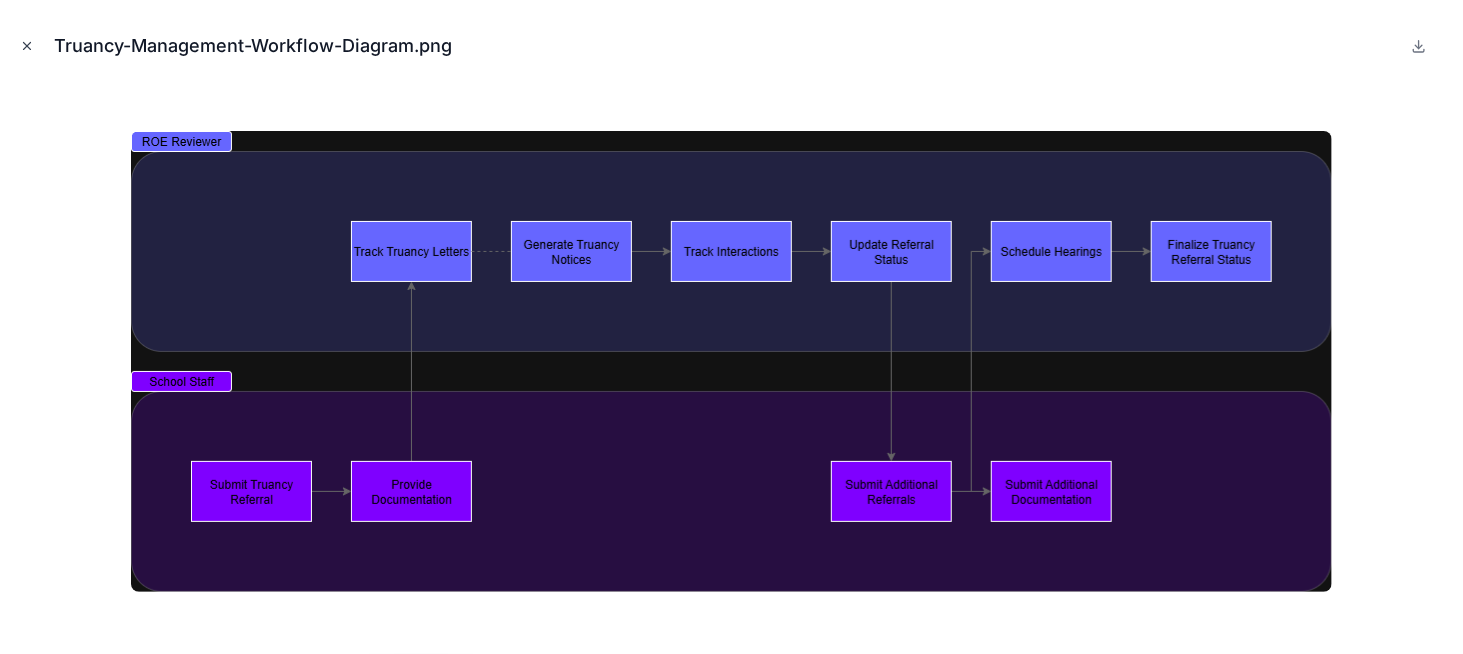 click 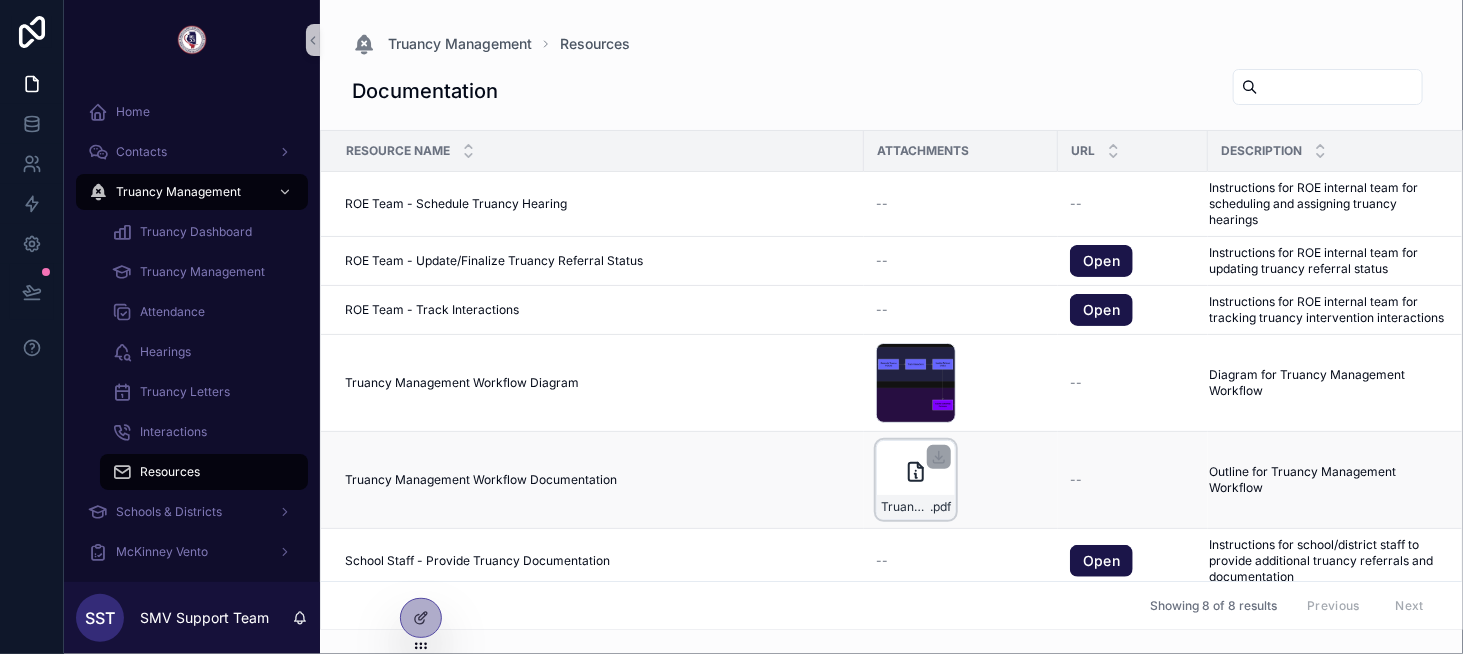 click on "Truancy-Management-Workflow .pdf" at bounding box center (916, 480) 